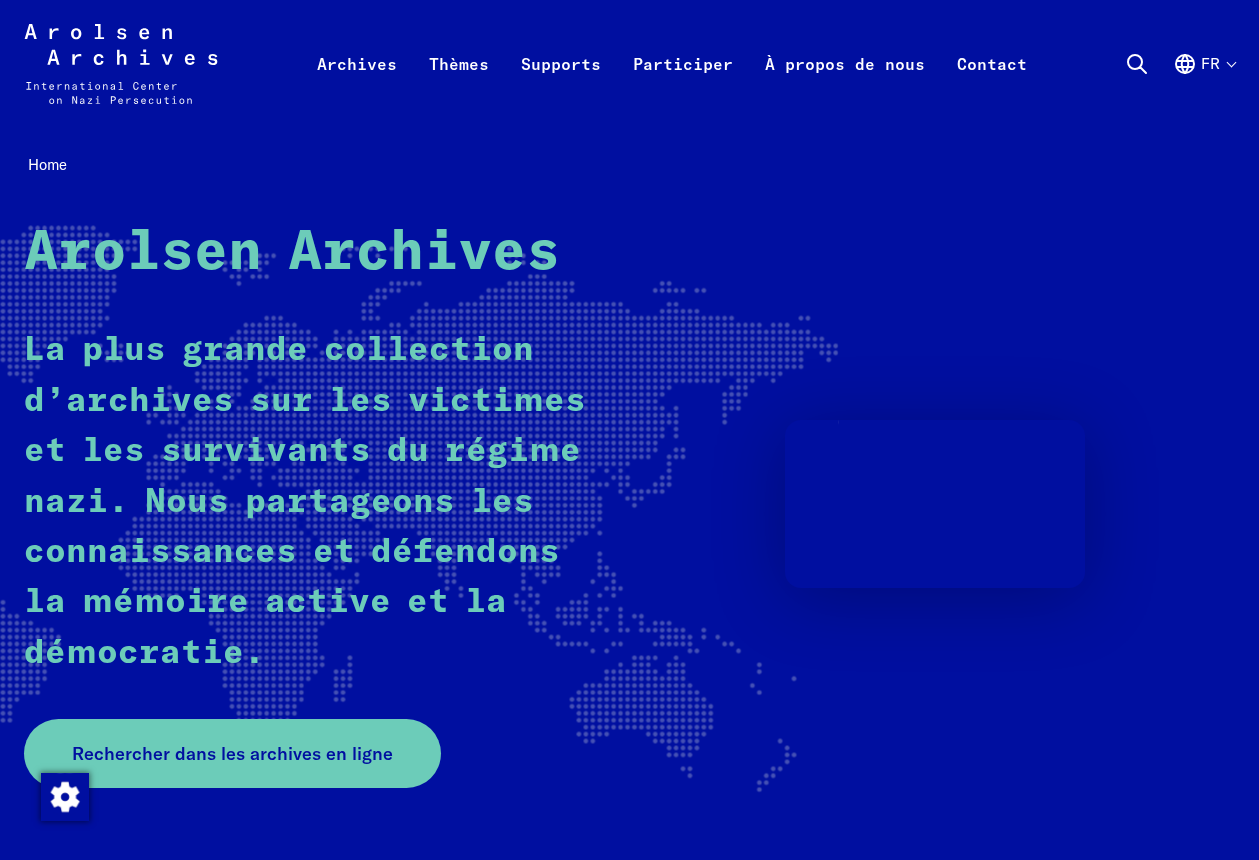 scroll, scrollTop: 0, scrollLeft: 0, axis: both 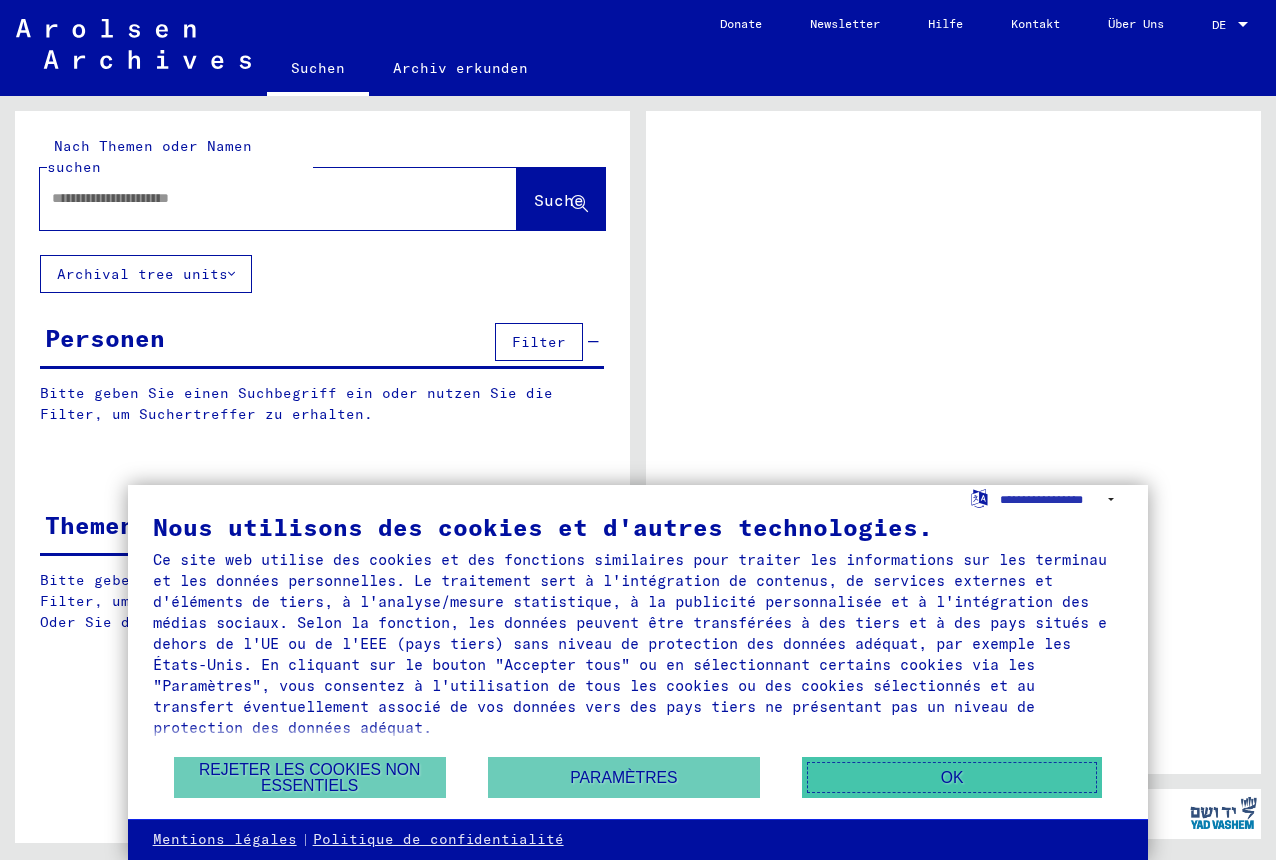 click on "OK" at bounding box center (952, 777) 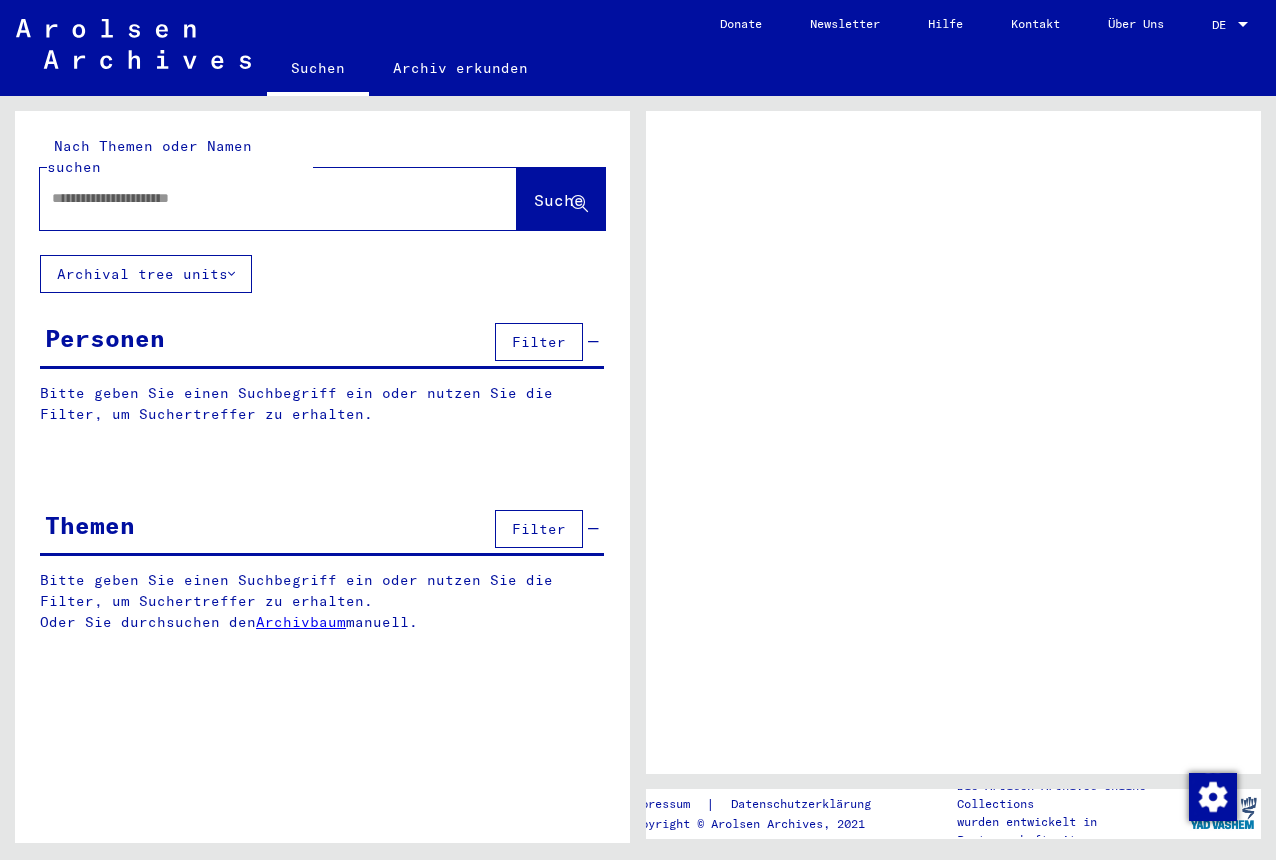 click on "DE" at bounding box center (1223, 25) 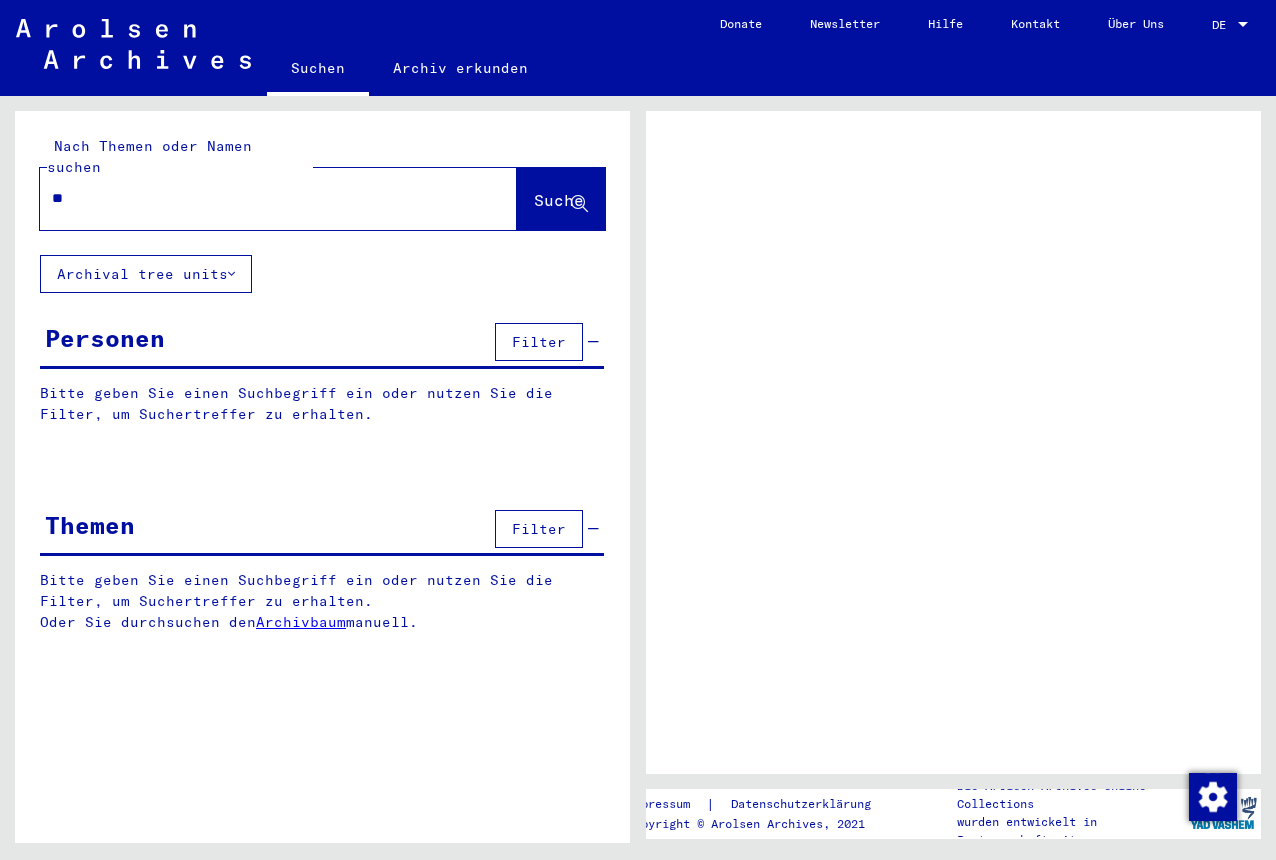 type on "*" 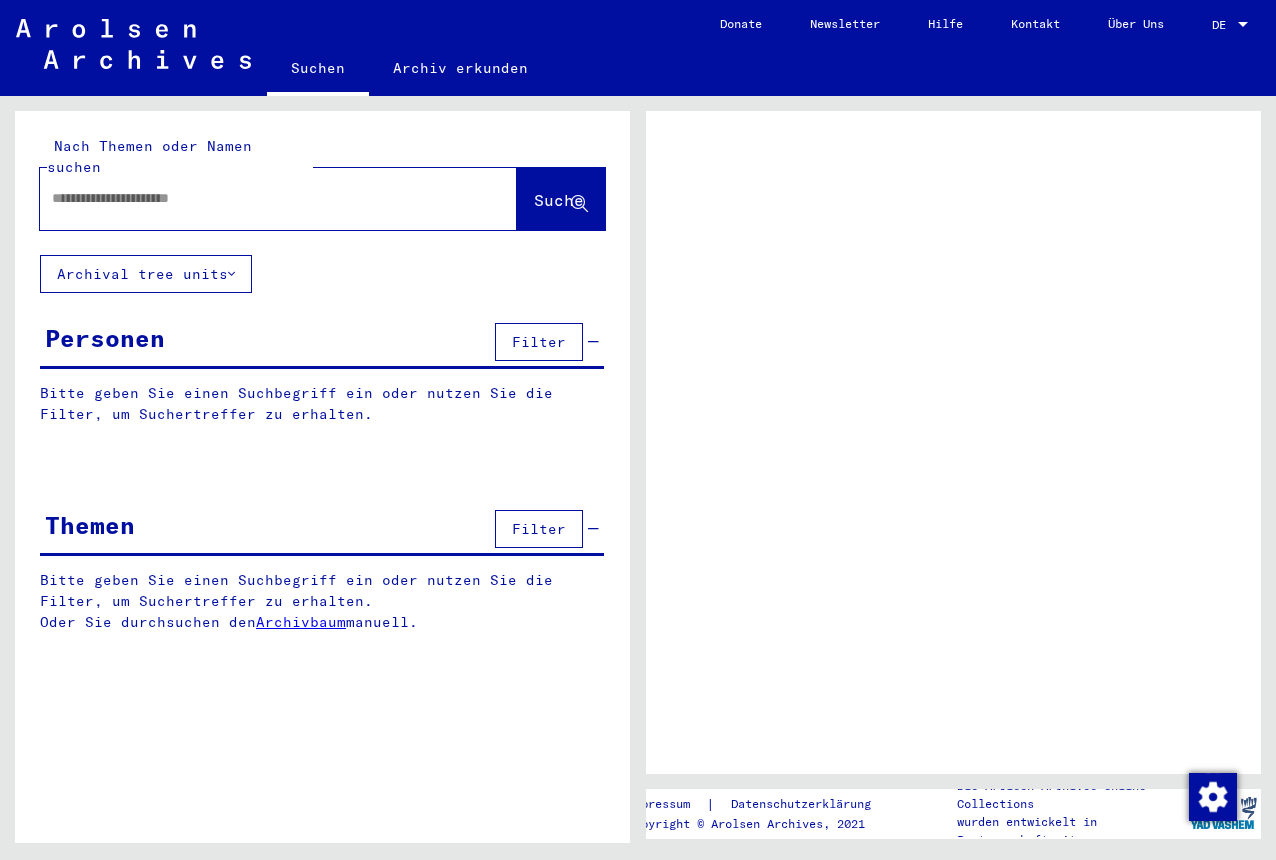 type on "*" 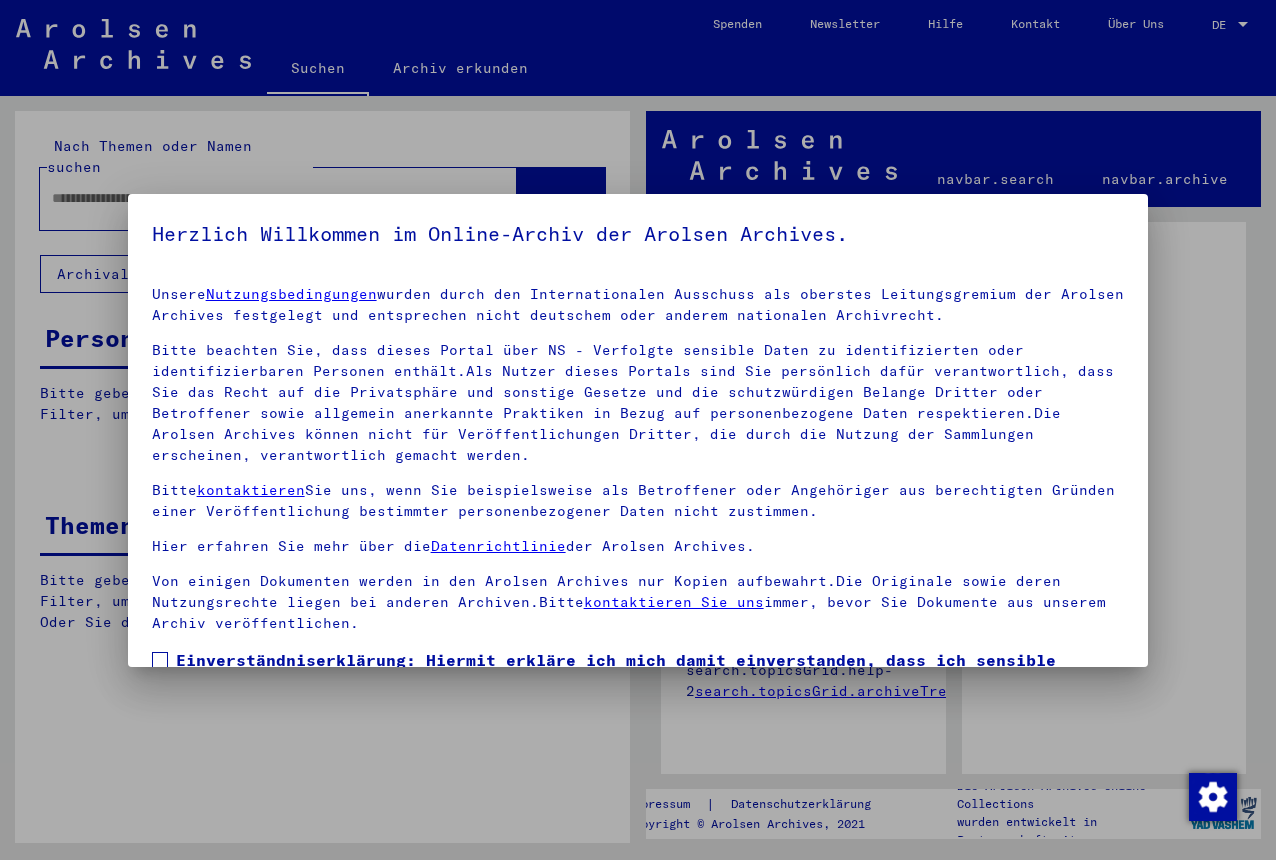 scroll, scrollTop: 149, scrollLeft: 0, axis: vertical 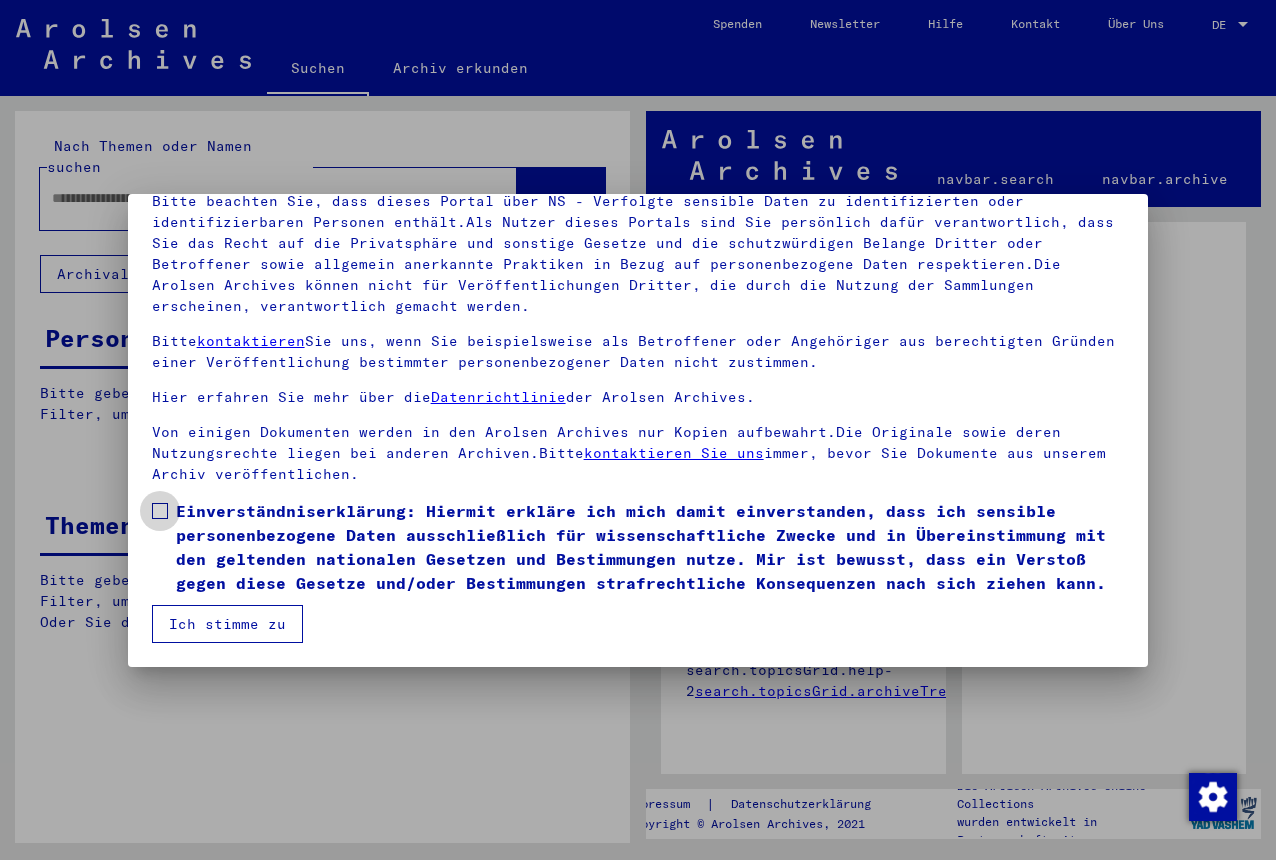 click at bounding box center (160, 511) 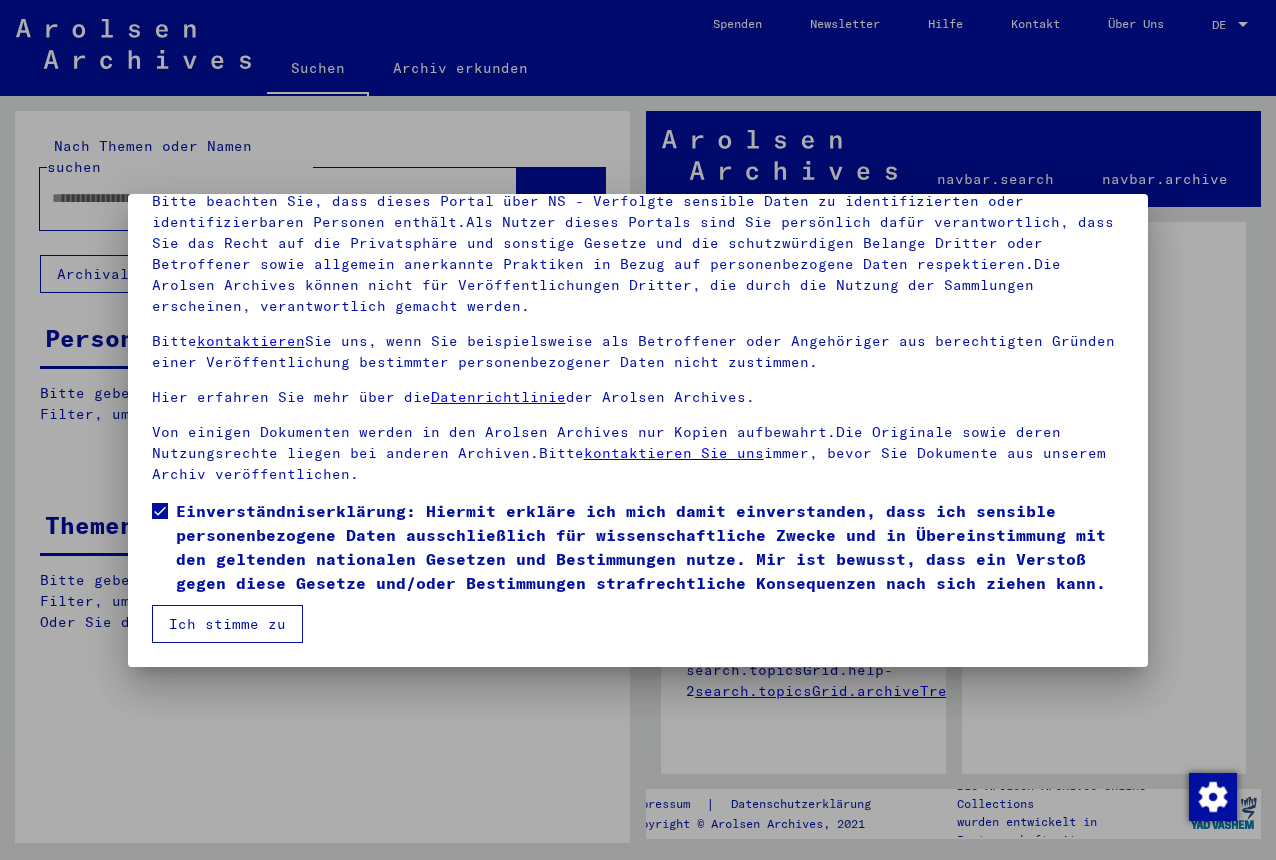 click on "Ich stimme zu" at bounding box center (227, 624) 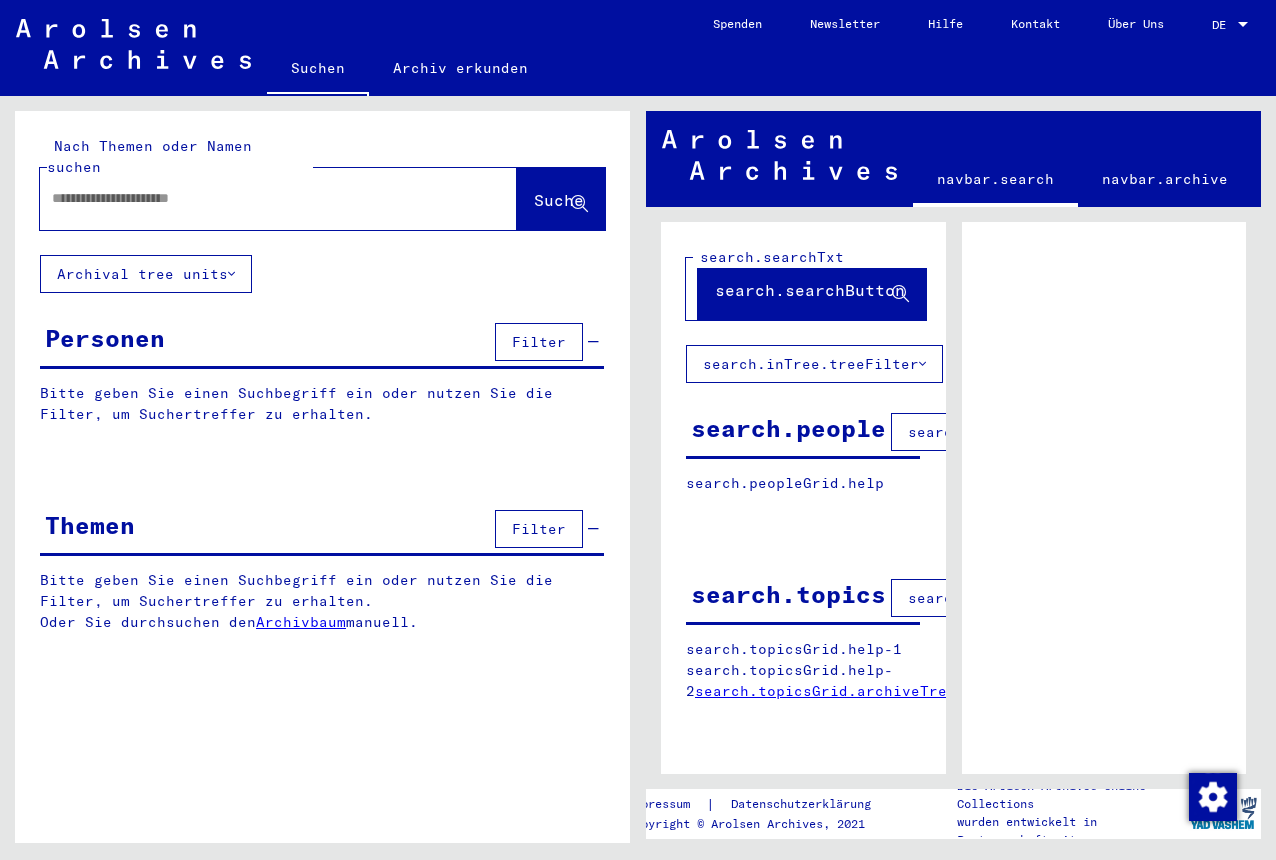 click at bounding box center (260, 198) 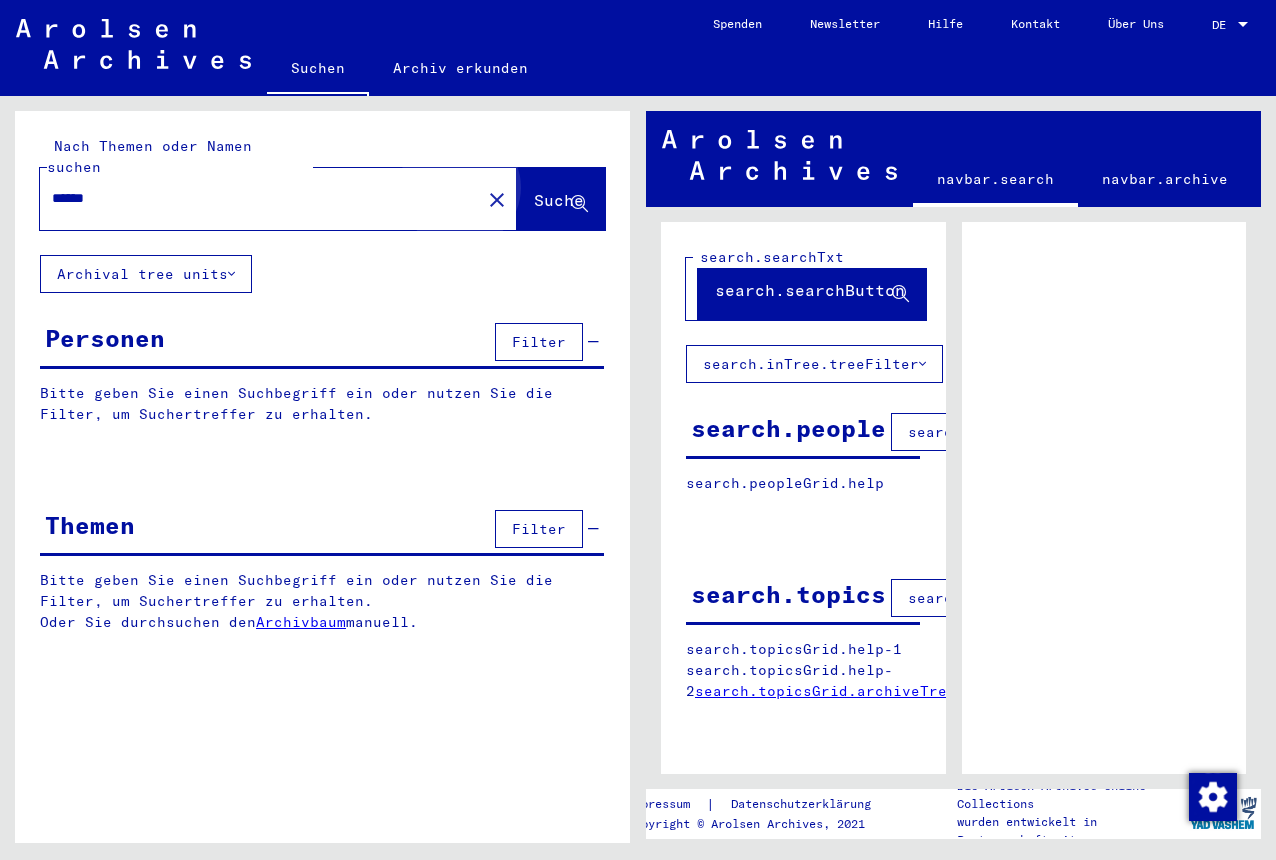 click on "Suche" 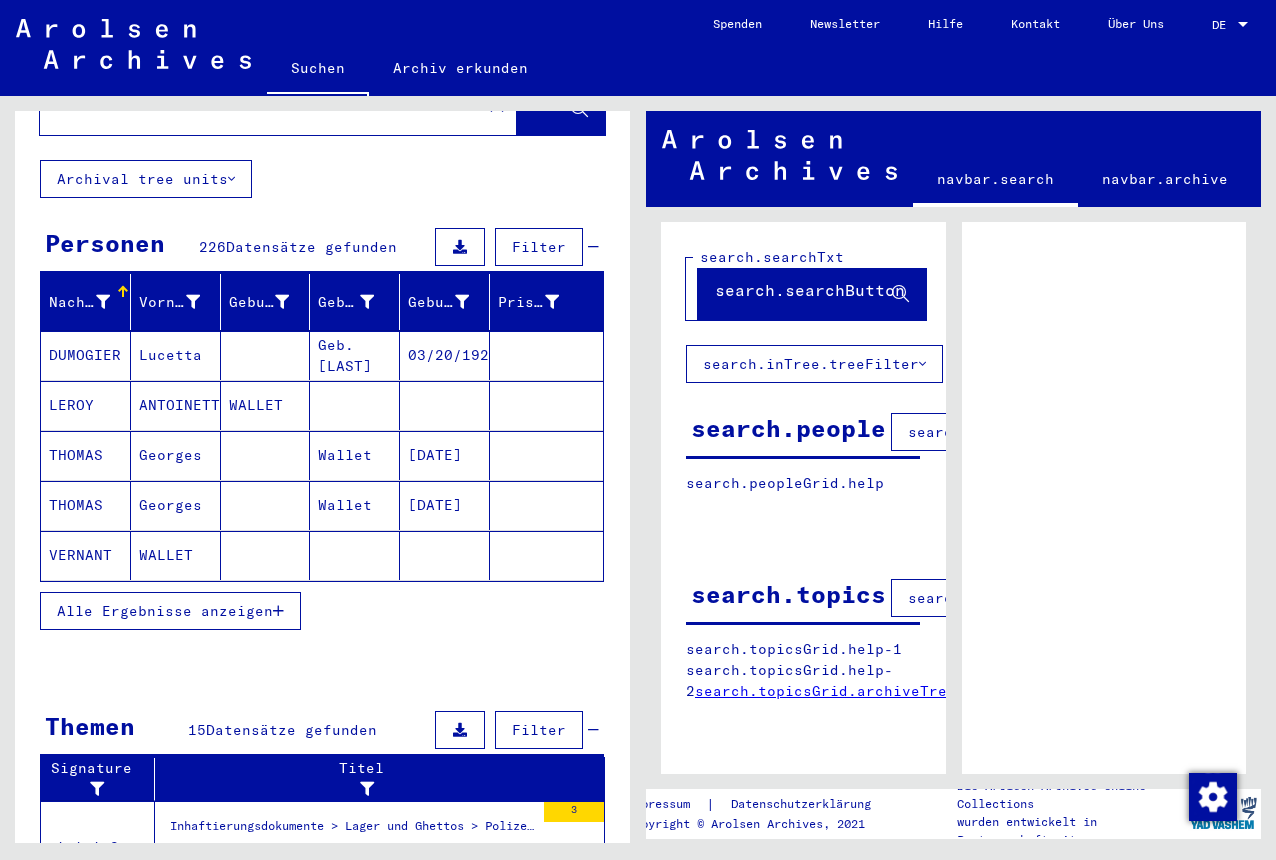 scroll, scrollTop: 552, scrollLeft: 0, axis: vertical 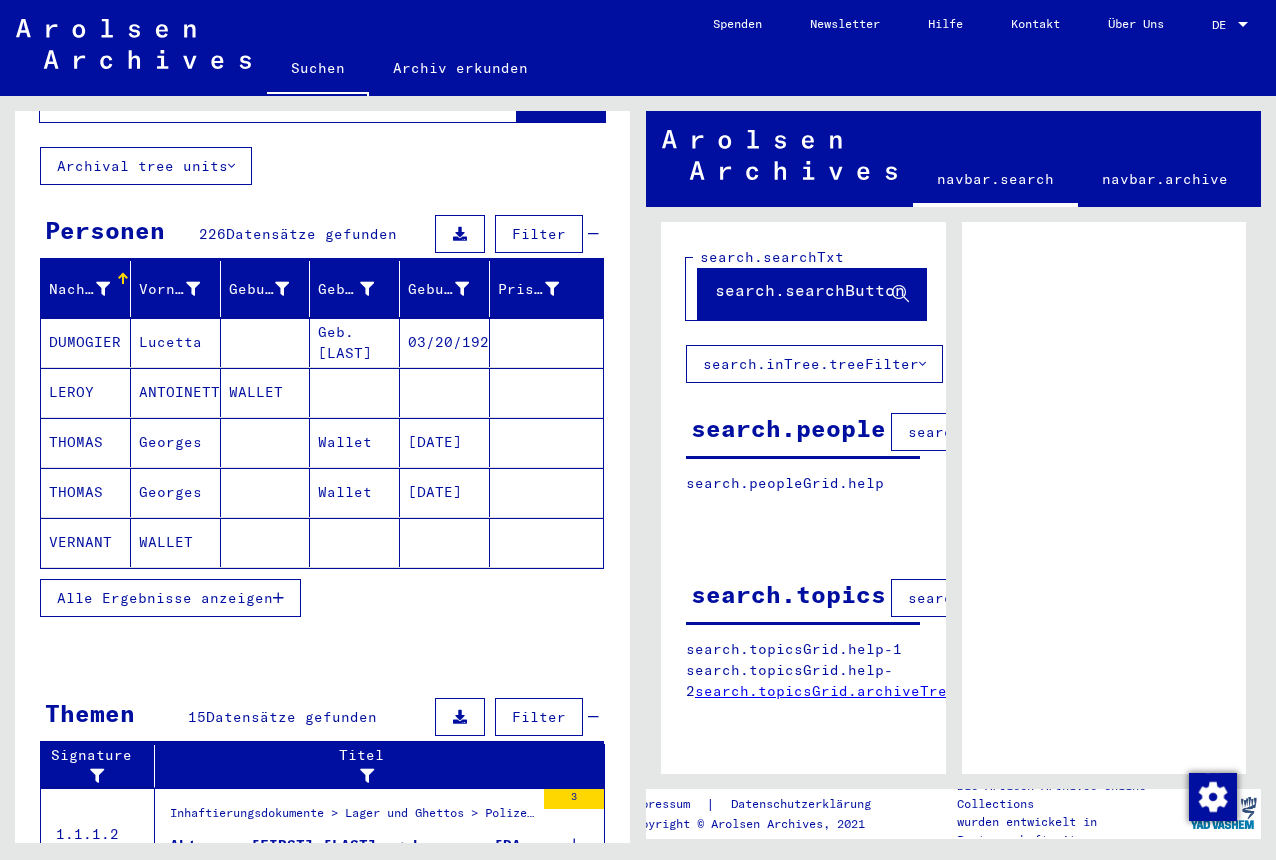 click on "Filter" at bounding box center (539, 234) 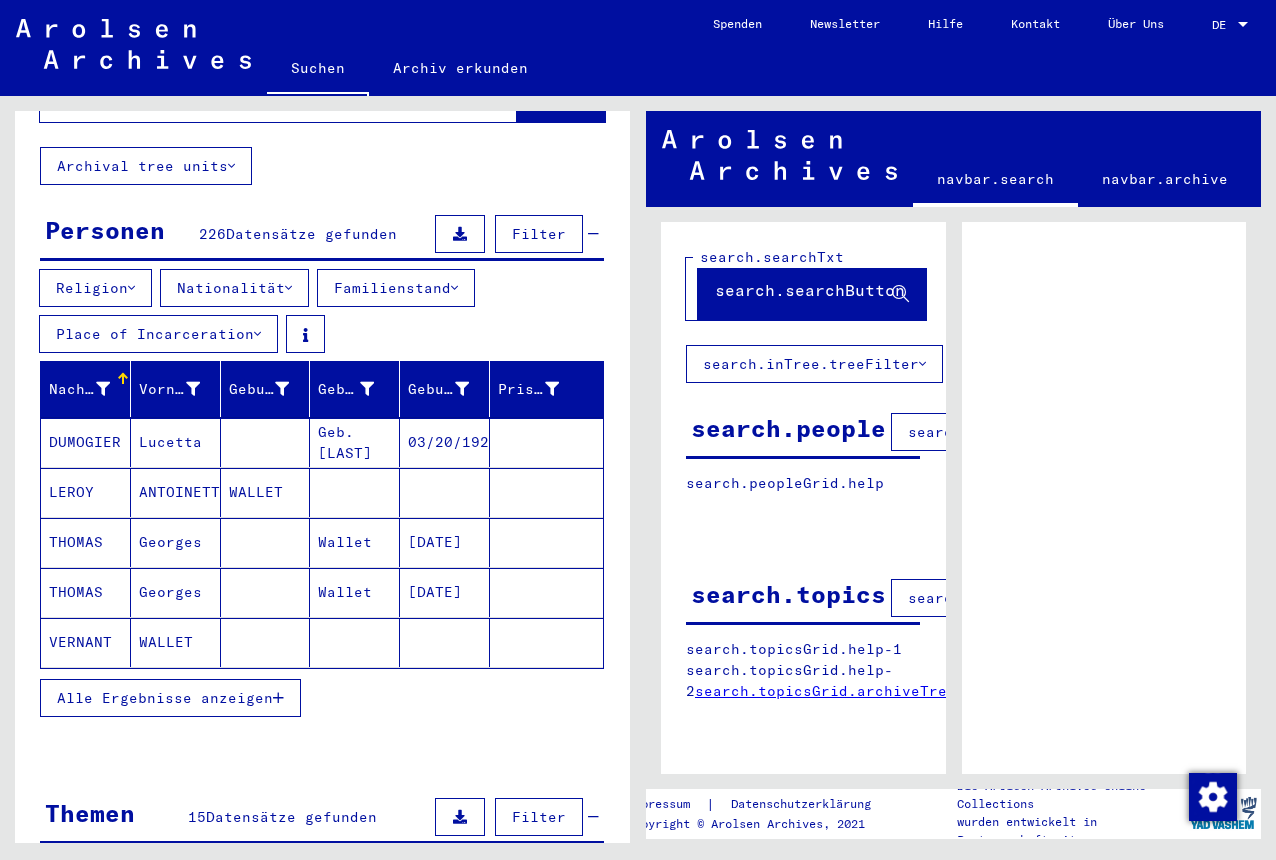 click on "Nationalität" at bounding box center [234, 288] 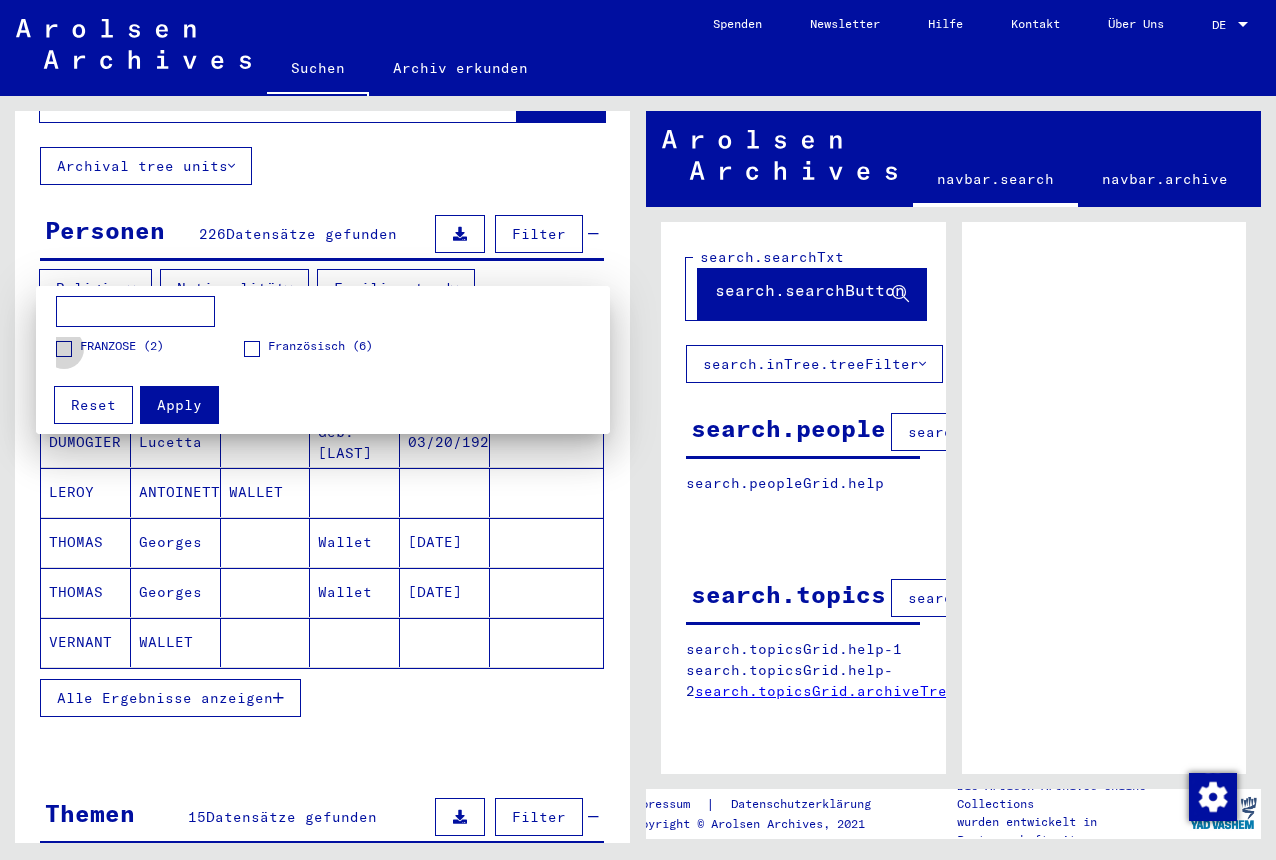click on "FRANZOSE (2)" at bounding box center (110, 347) 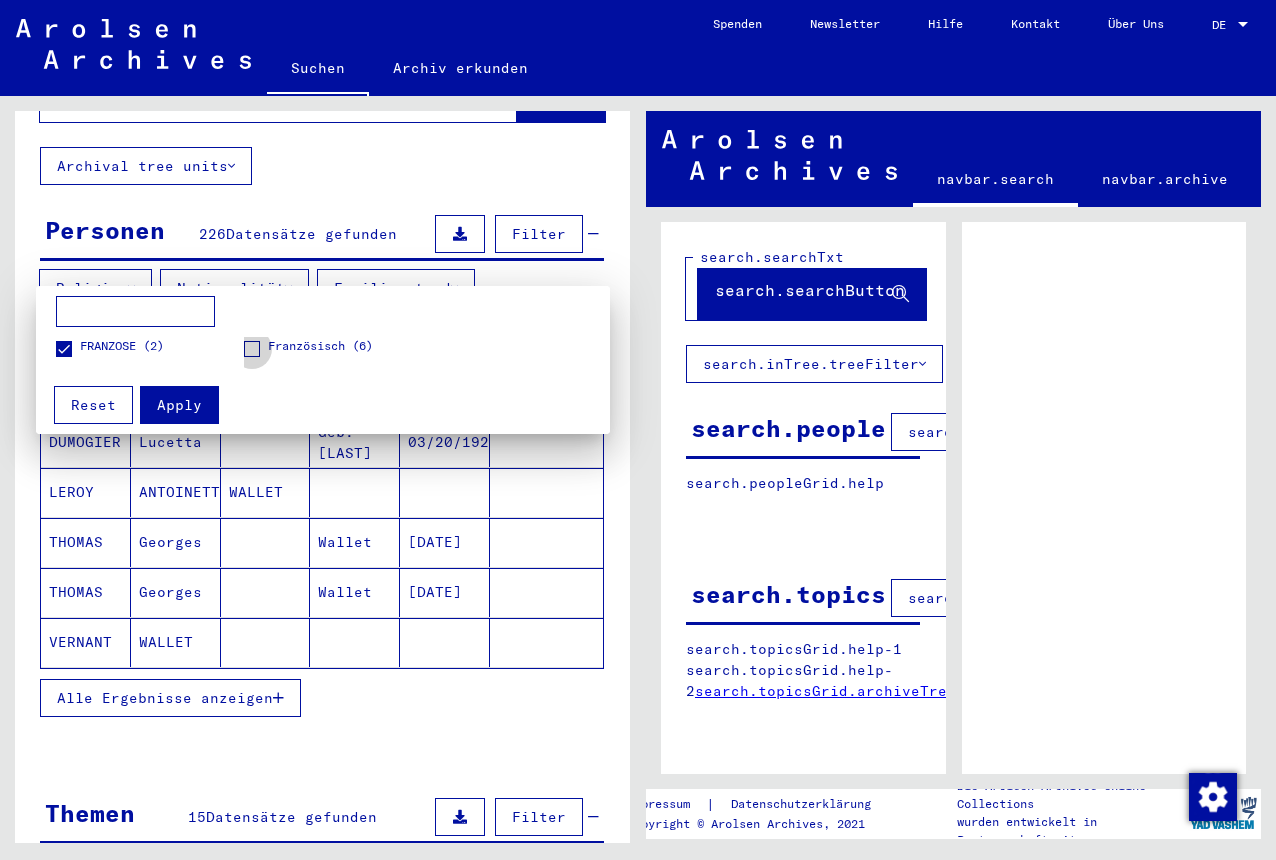 click at bounding box center (252, 349) 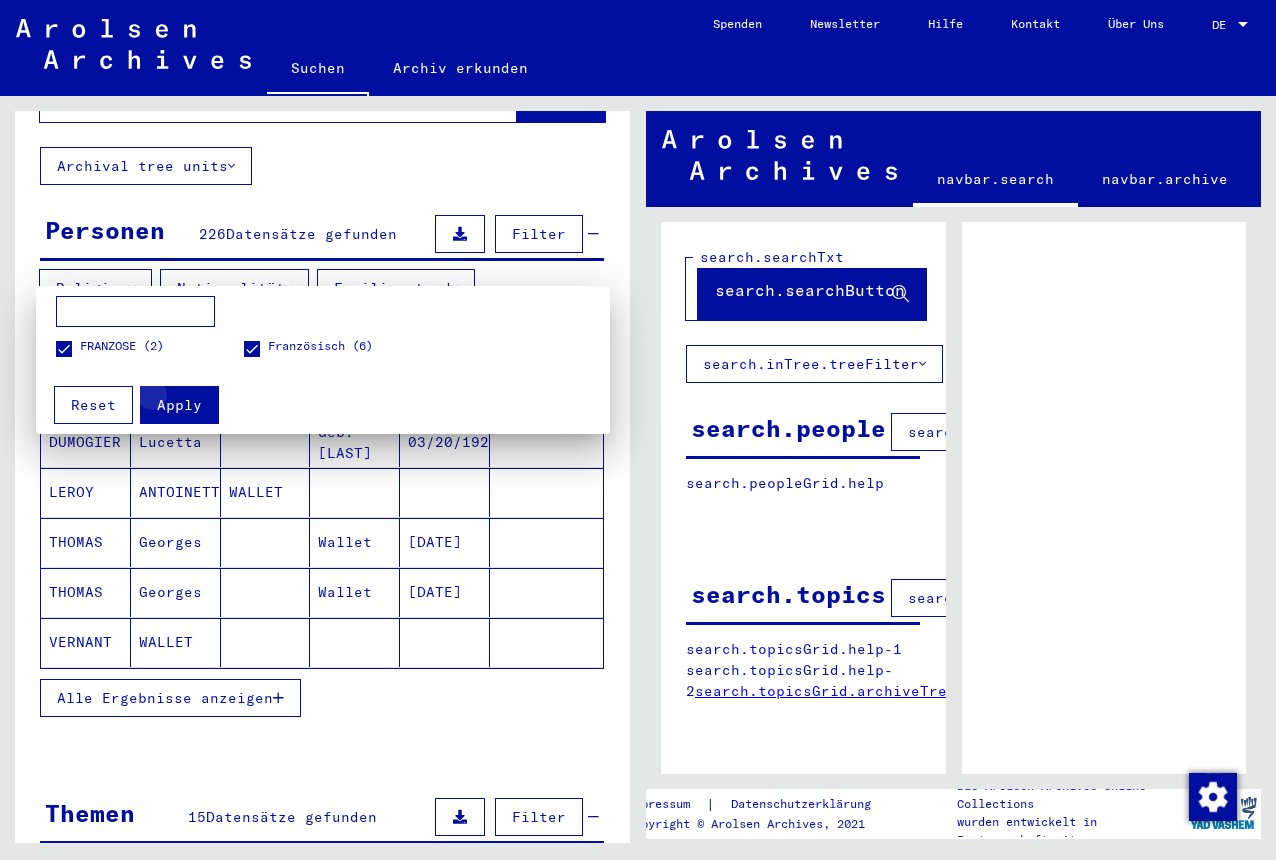 click on "Apply" at bounding box center [179, 405] 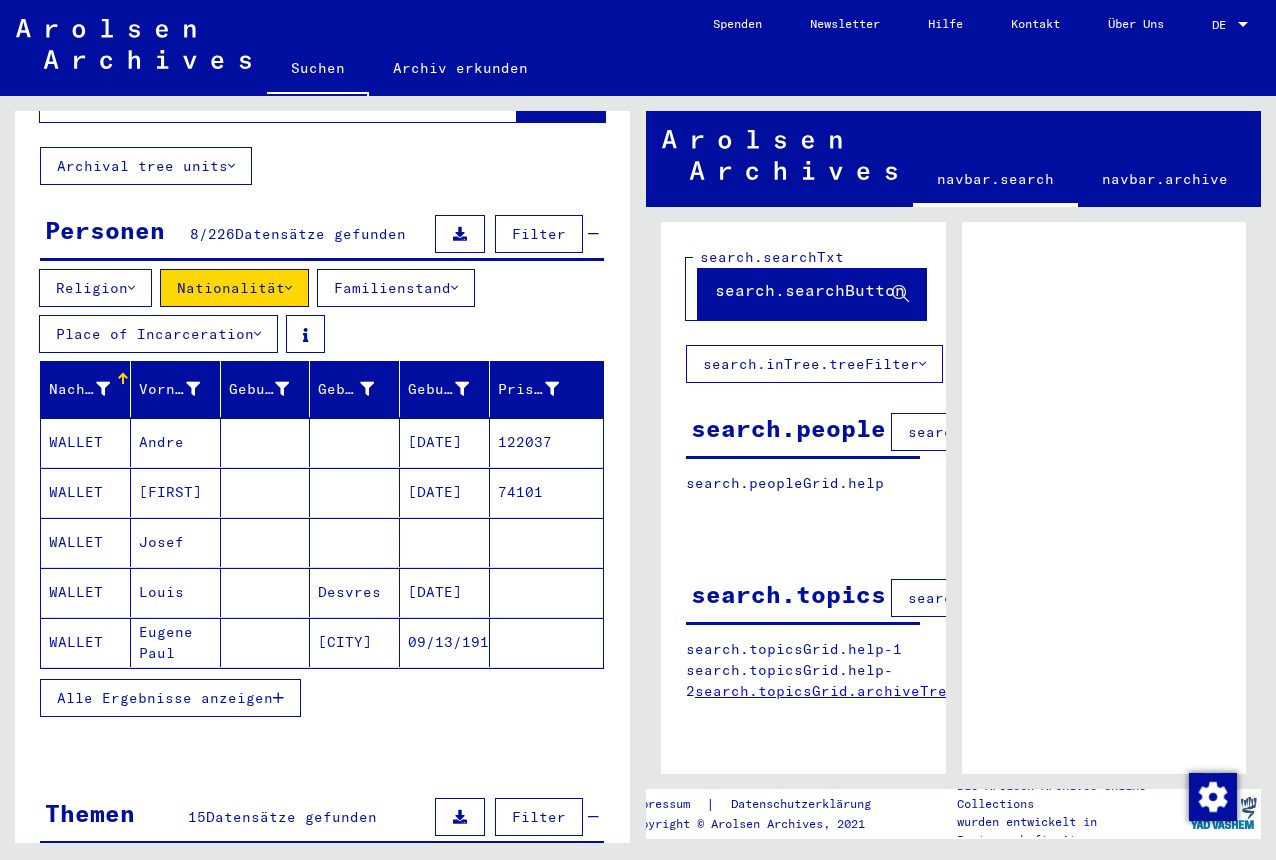 click on "[DATE]" at bounding box center (445, 542) 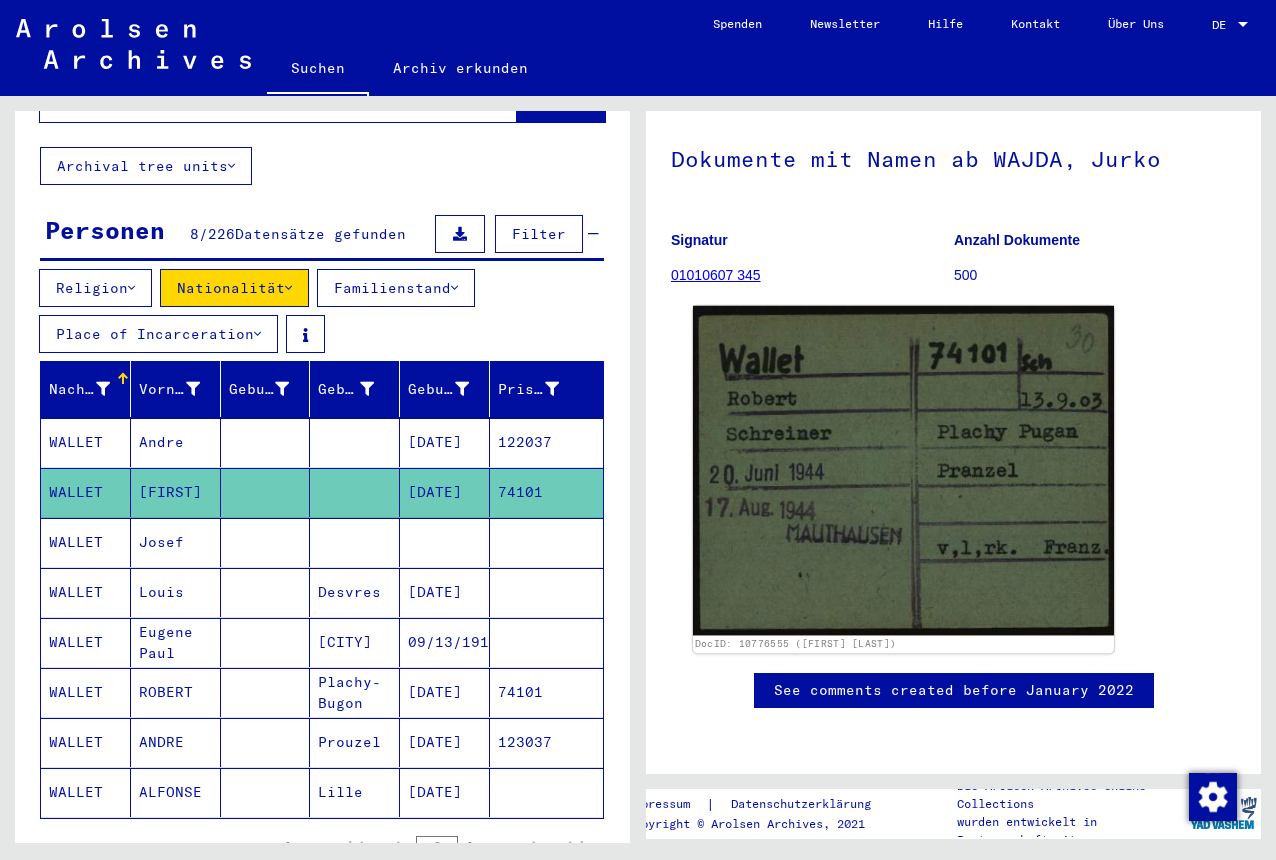 scroll, scrollTop: 780, scrollLeft: 0, axis: vertical 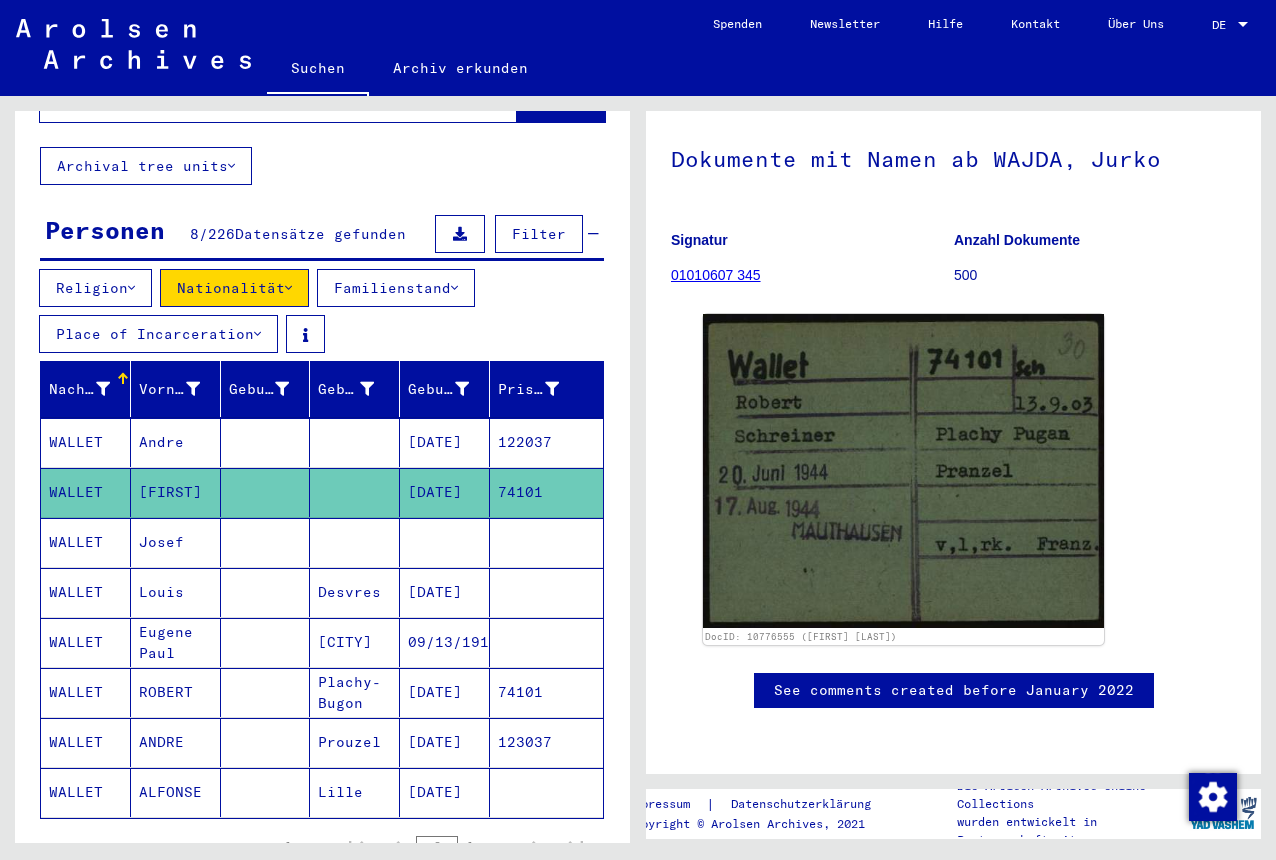 click on "Plachy-Bugon" at bounding box center [355, 742] 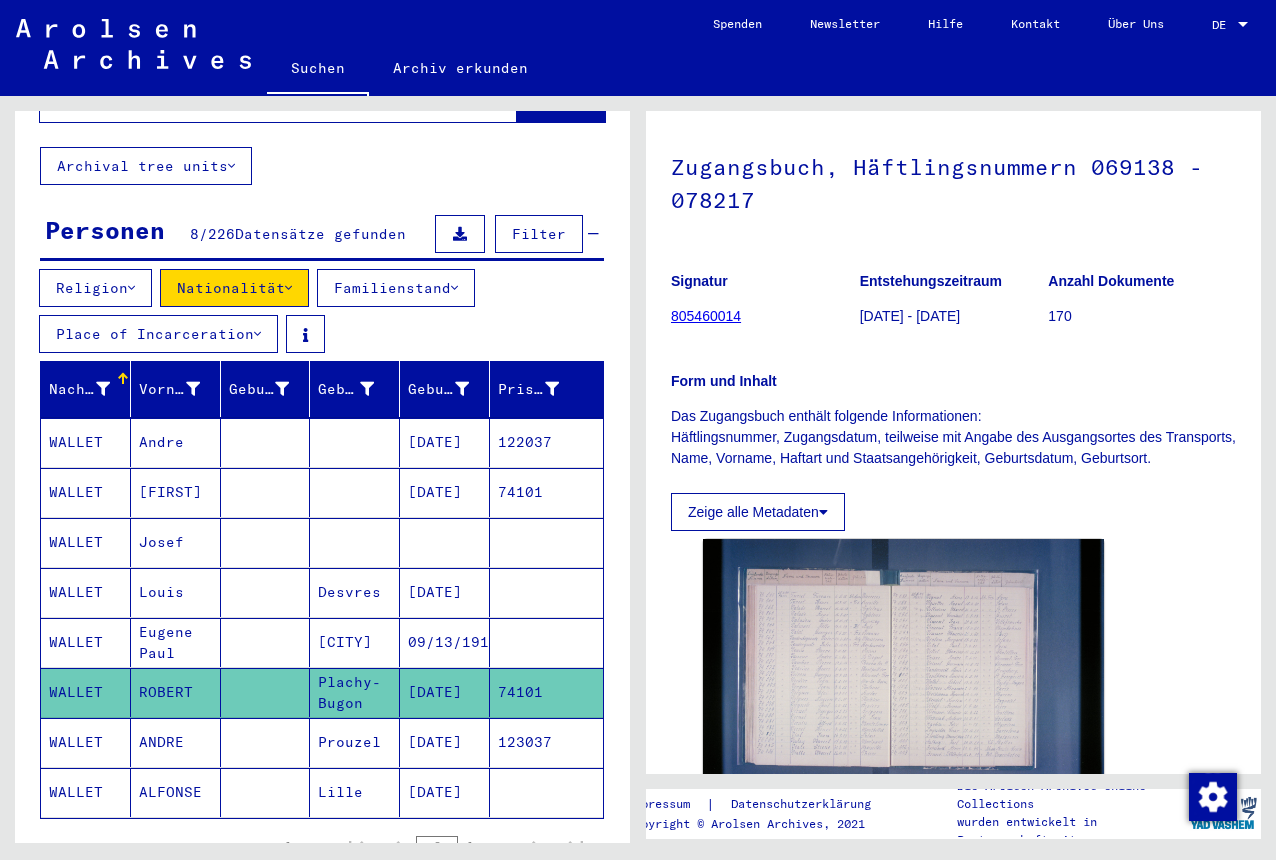 scroll, scrollTop: 184, scrollLeft: 0, axis: vertical 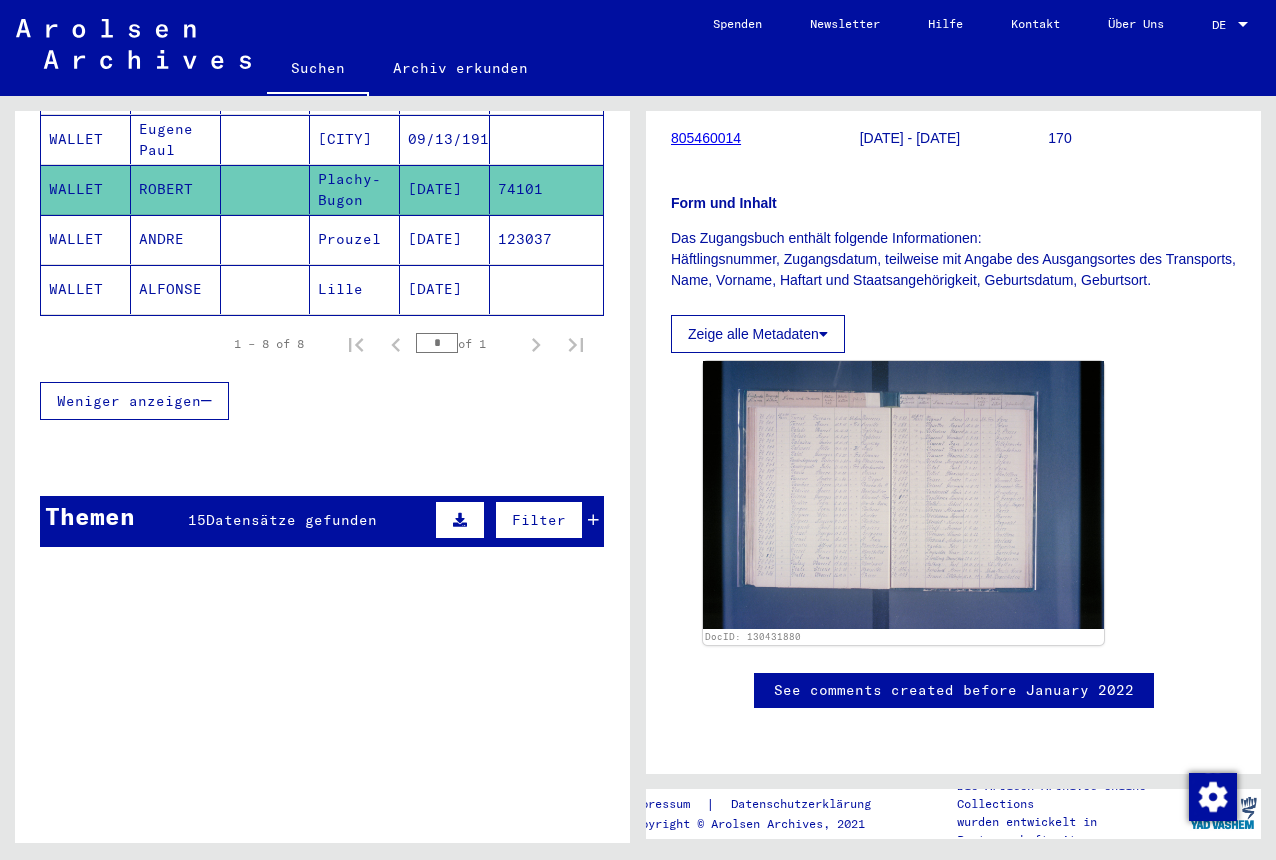 click on "Datensätze gefunden" at bounding box center (291, 520) 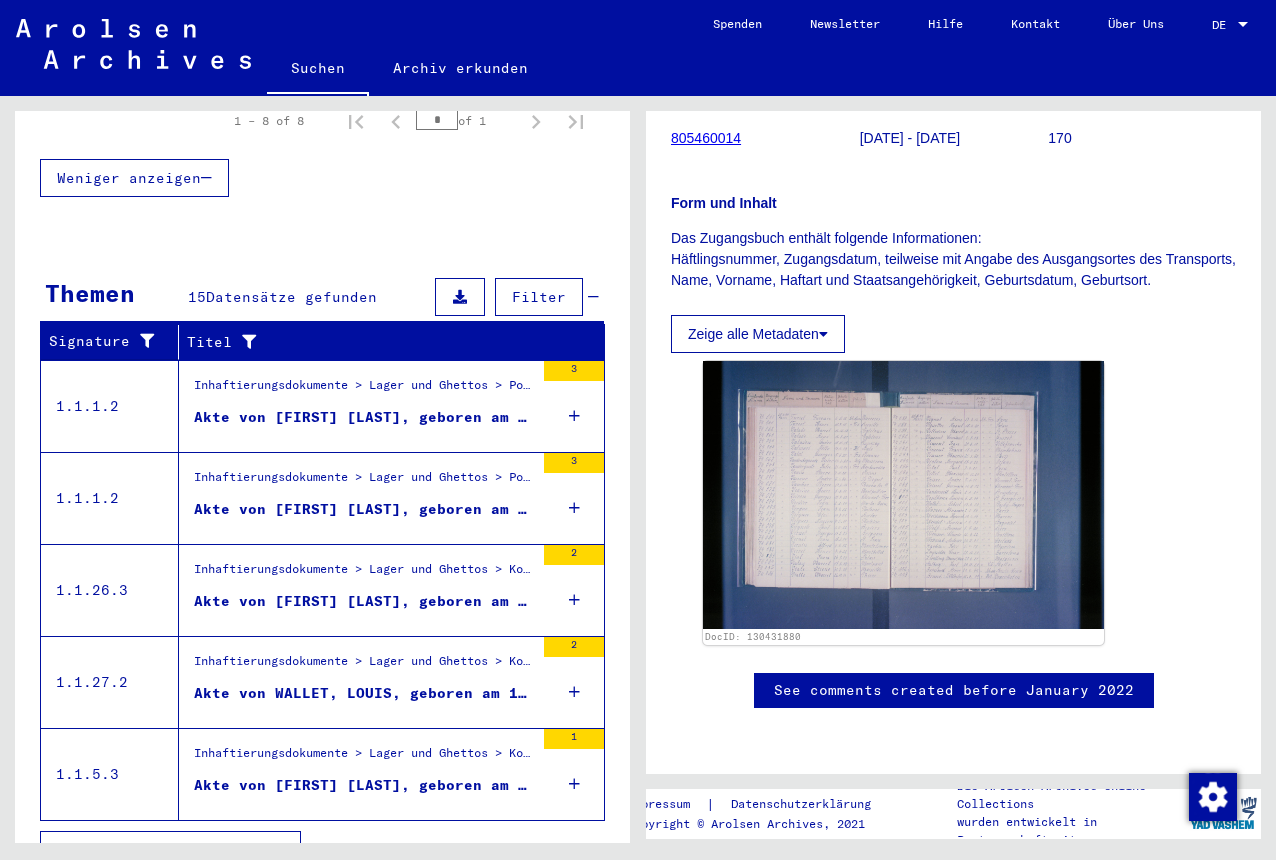 scroll, scrollTop: 850, scrollLeft: 0, axis: vertical 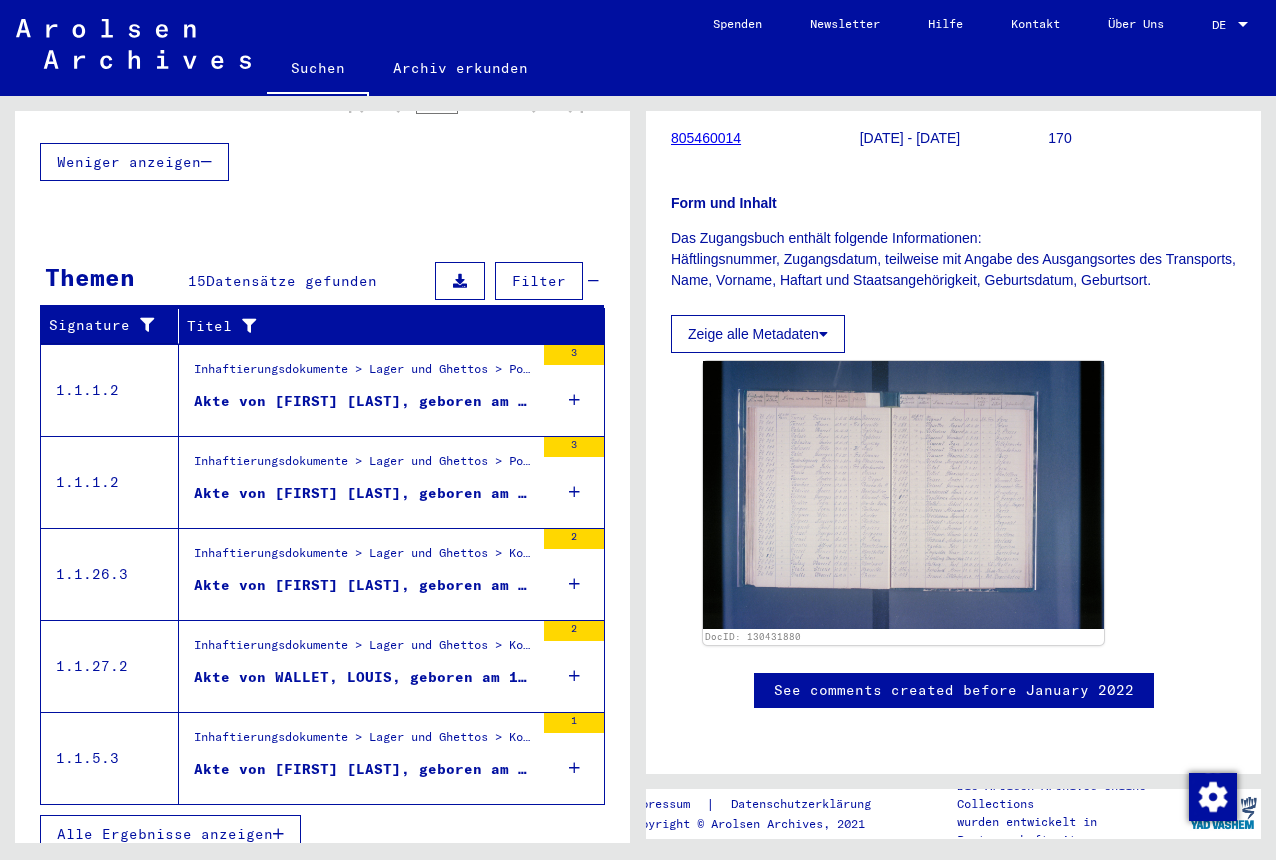click on "Alle Ergebnisse anzeigen" at bounding box center (165, 834) 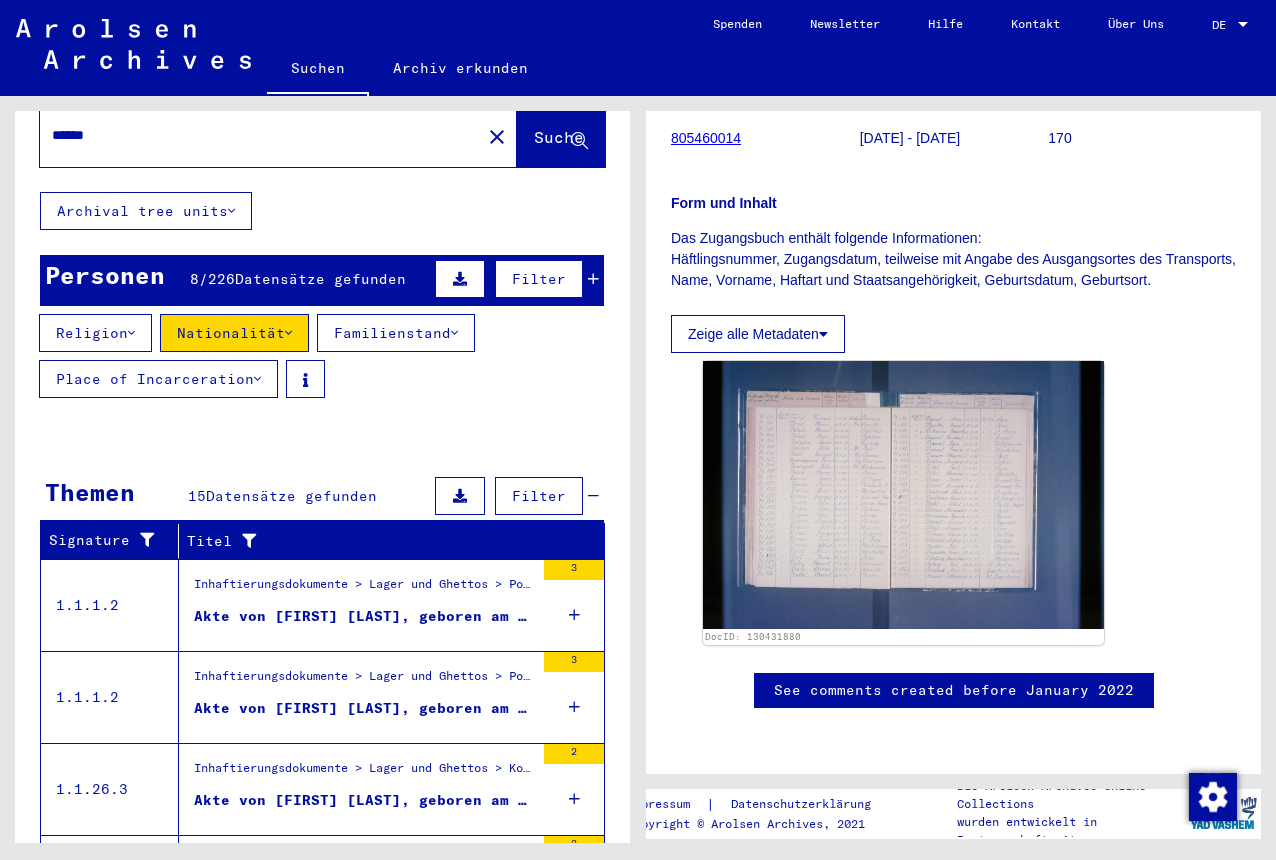 scroll, scrollTop: 0, scrollLeft: 0, axis: both 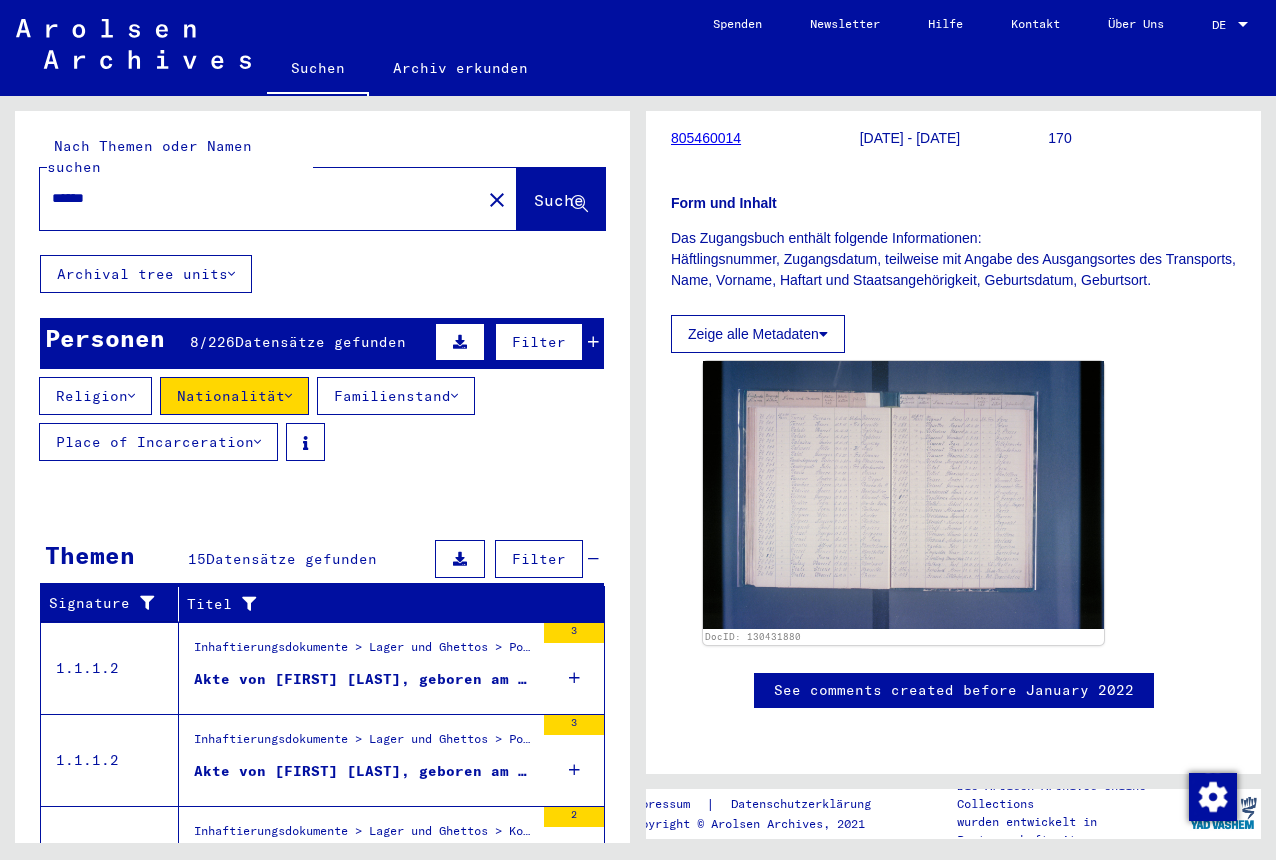 click on "******" at bounding box center (260, 198) 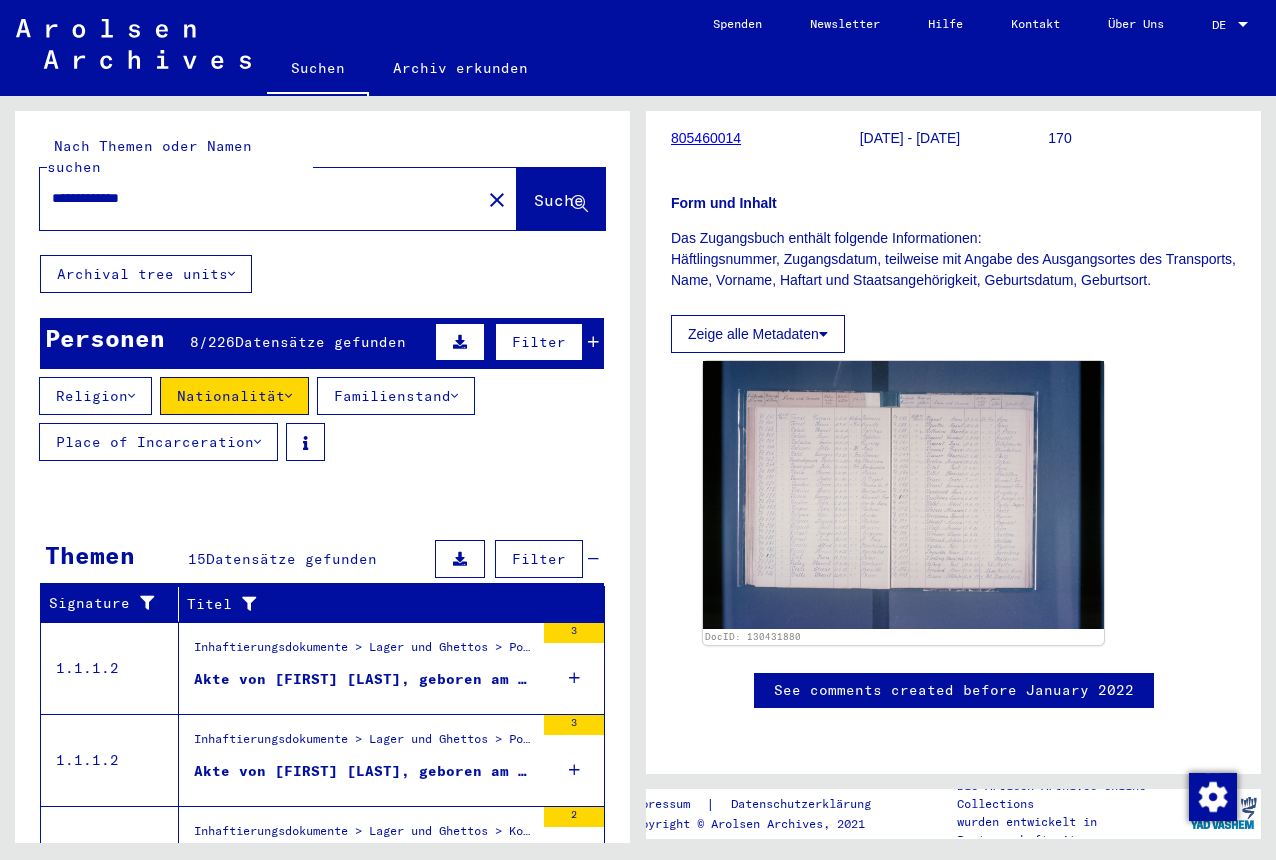 type on "**********" 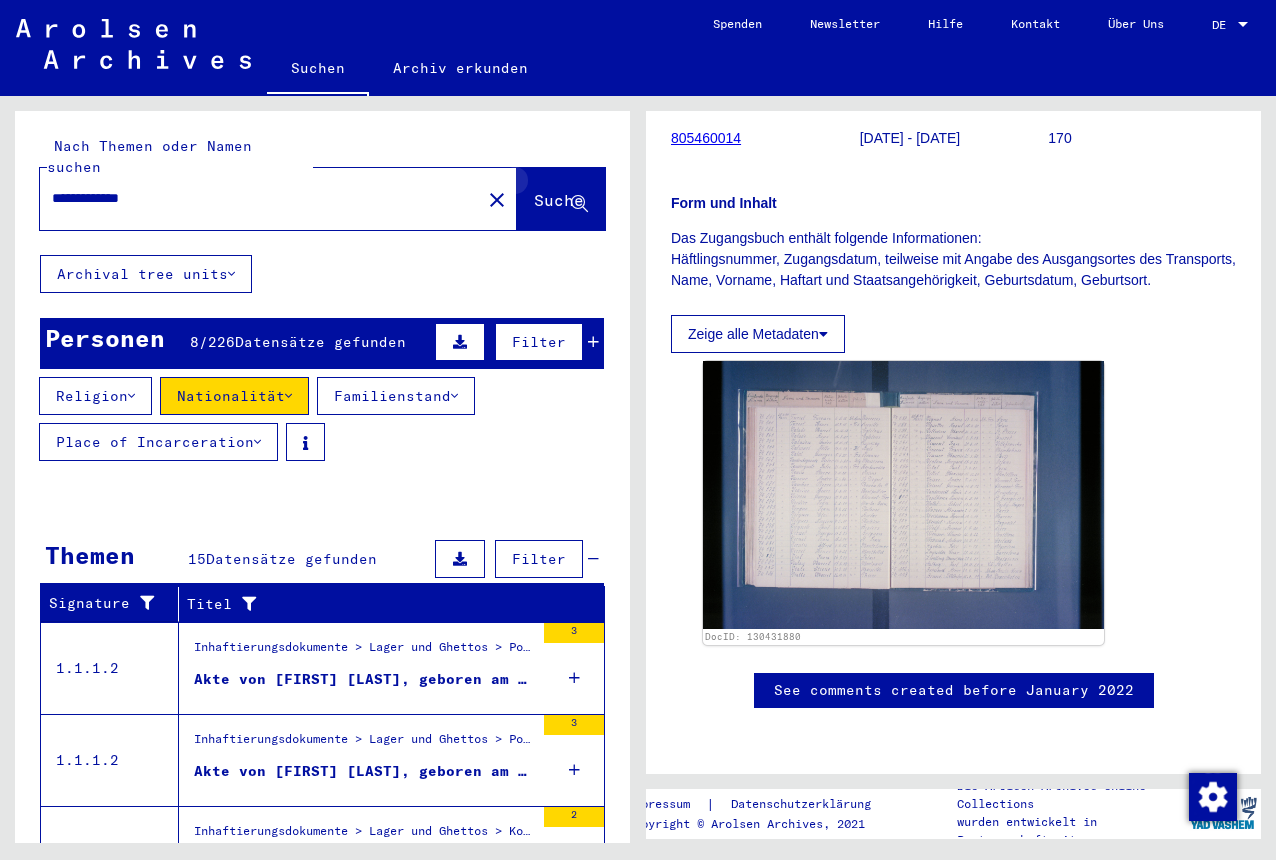 click 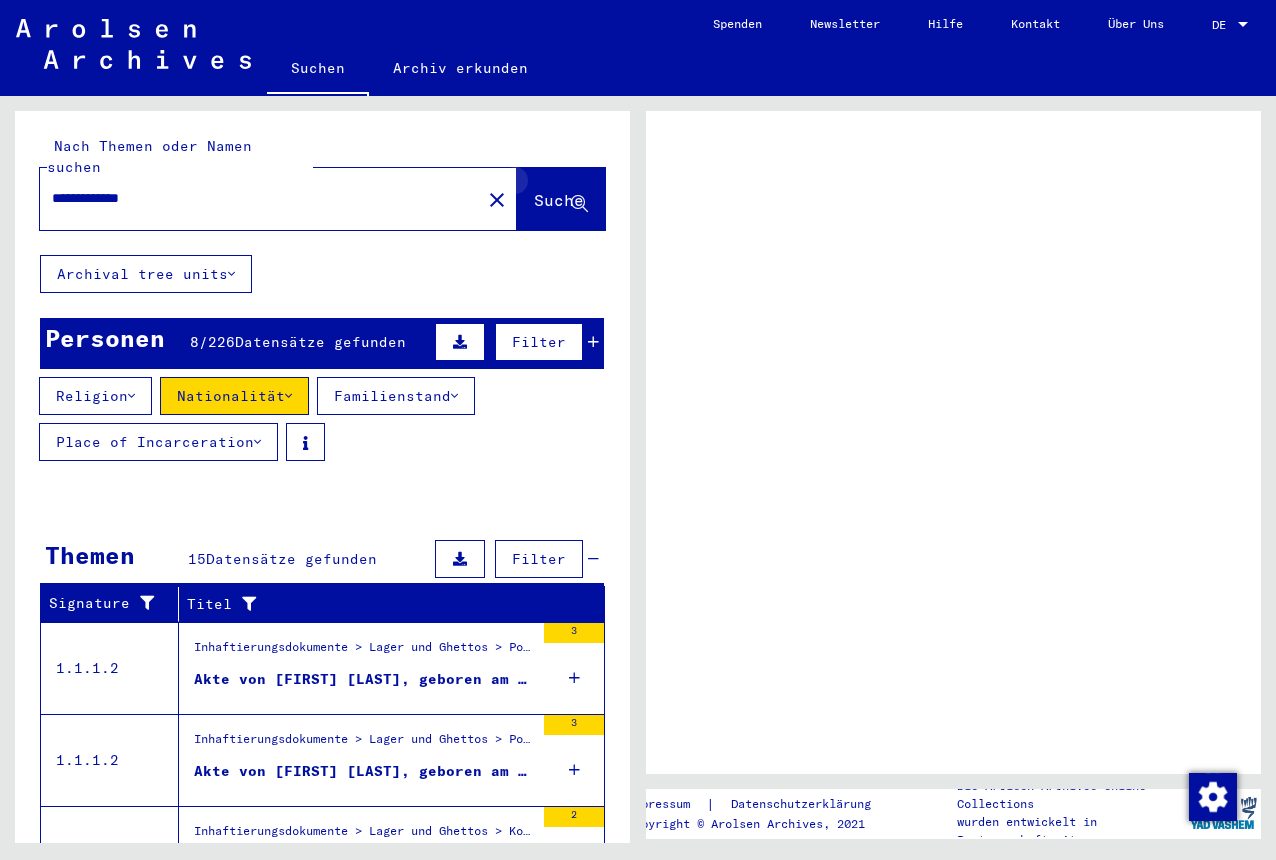 scroll, scrollTop: 0, scrollLeft: 0, axis: both 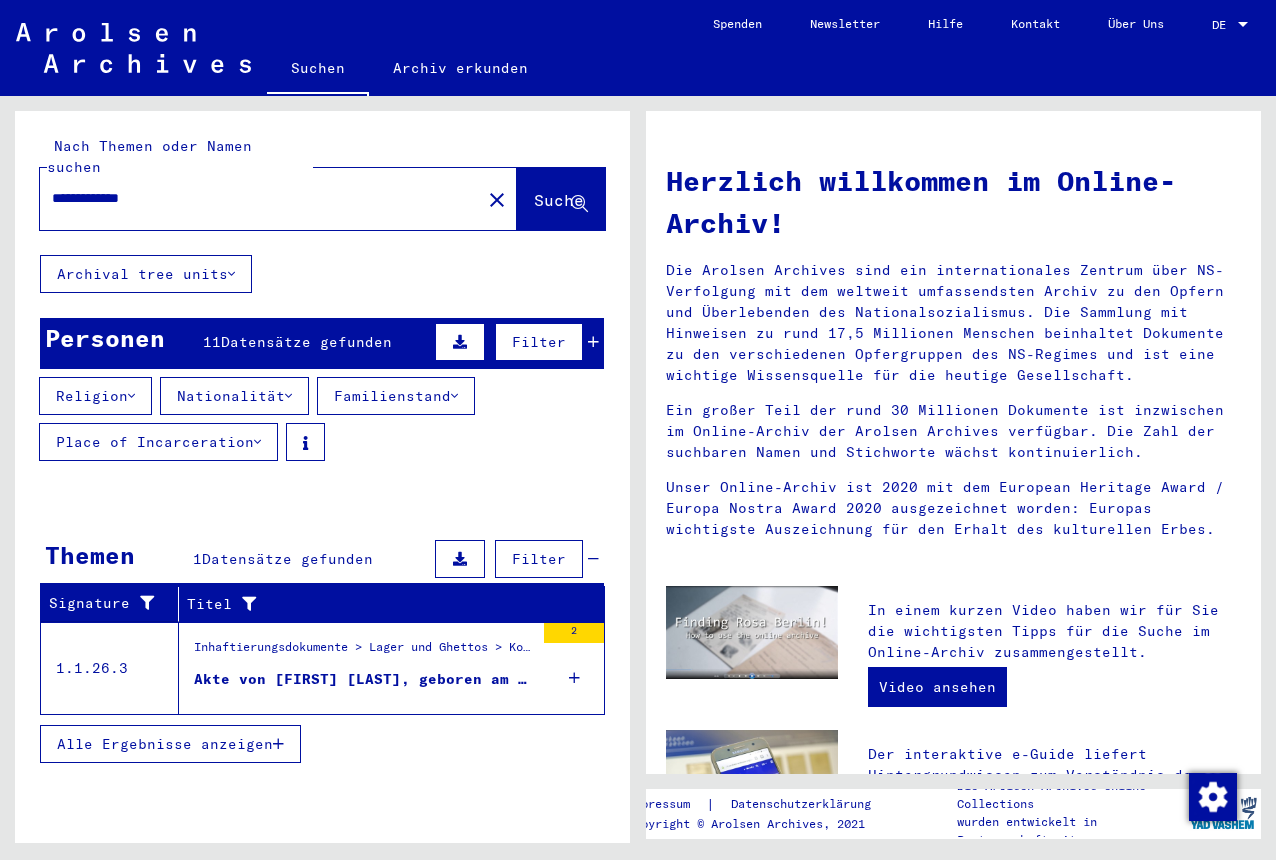 click on "Akte von [FIRST] [LAST], geboren am [DATE]" at bounding box center [364, 679] 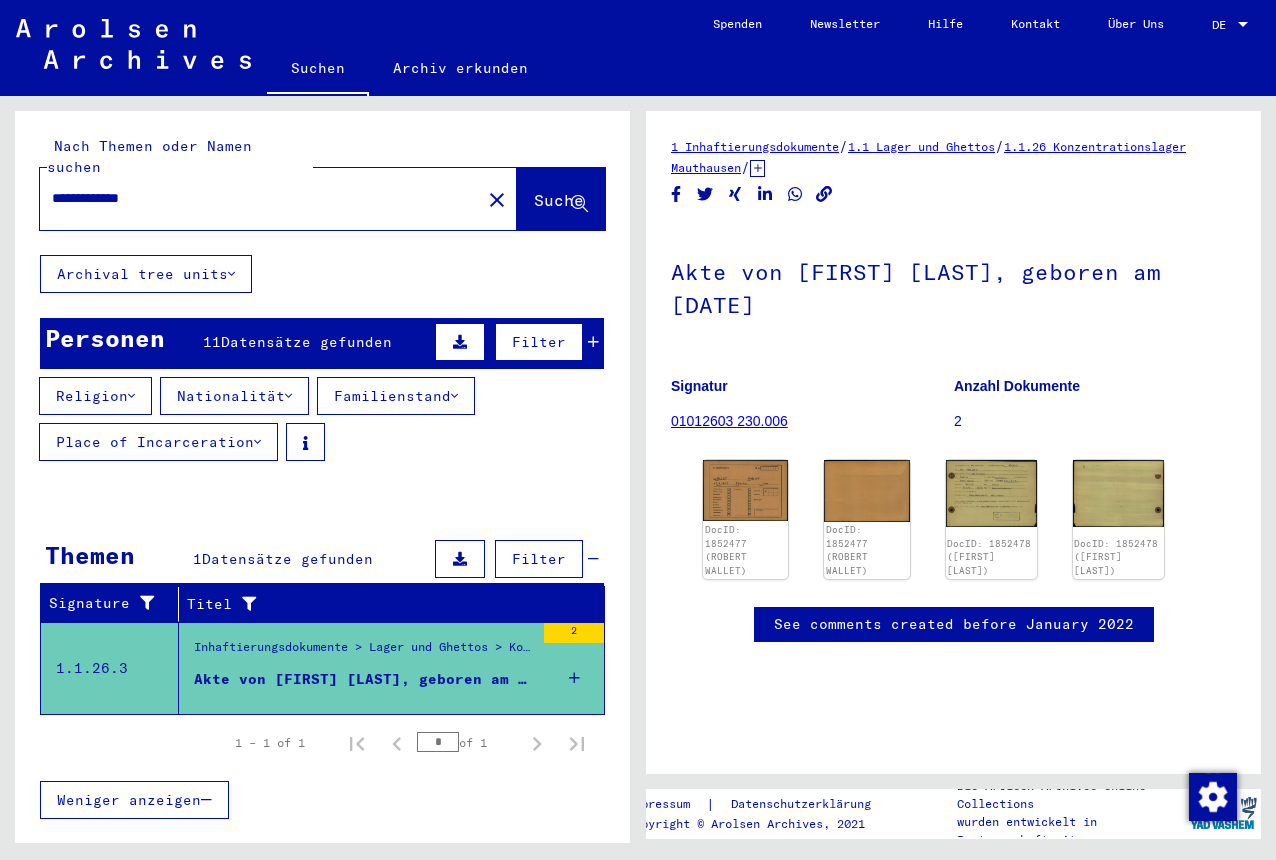 scroll, scrollTop: 108, scrollLeft: 0, axis: vertical 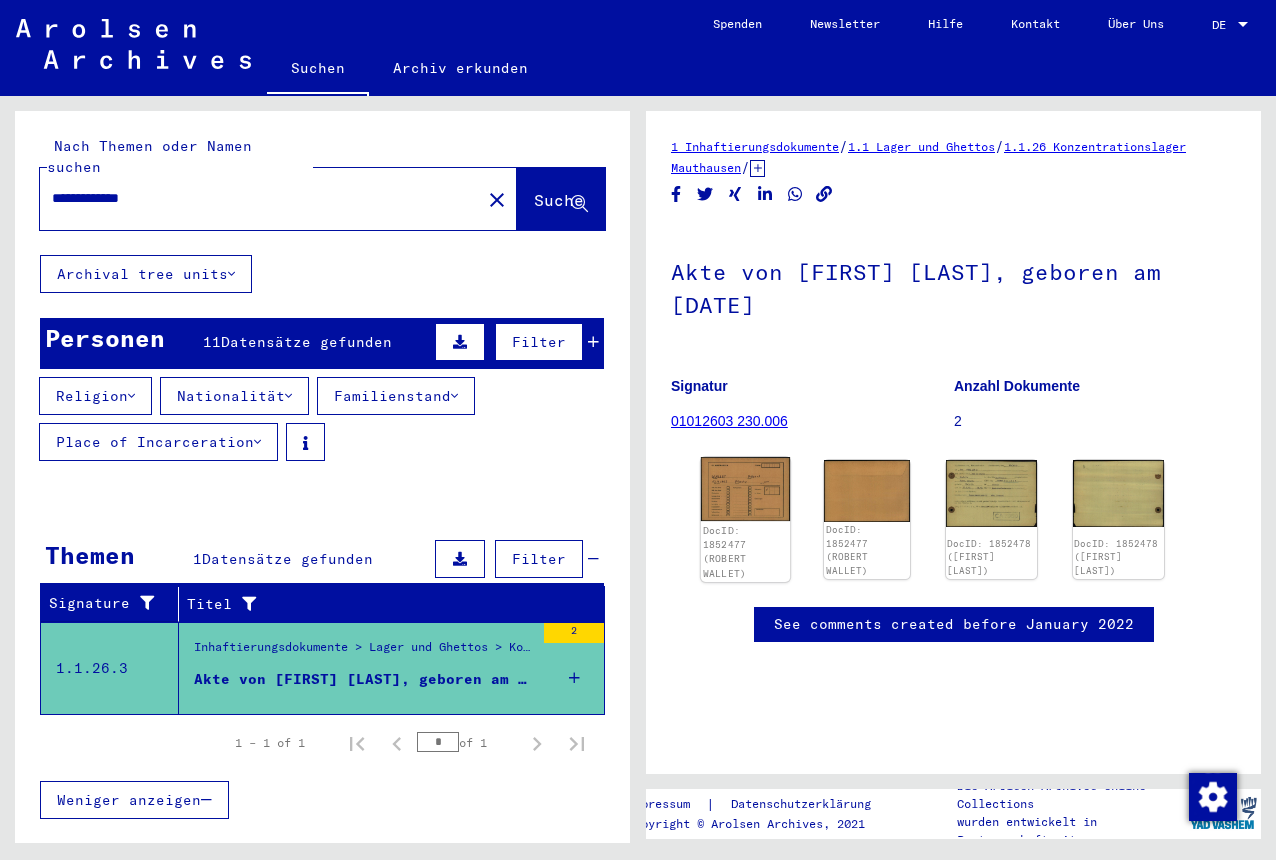 click 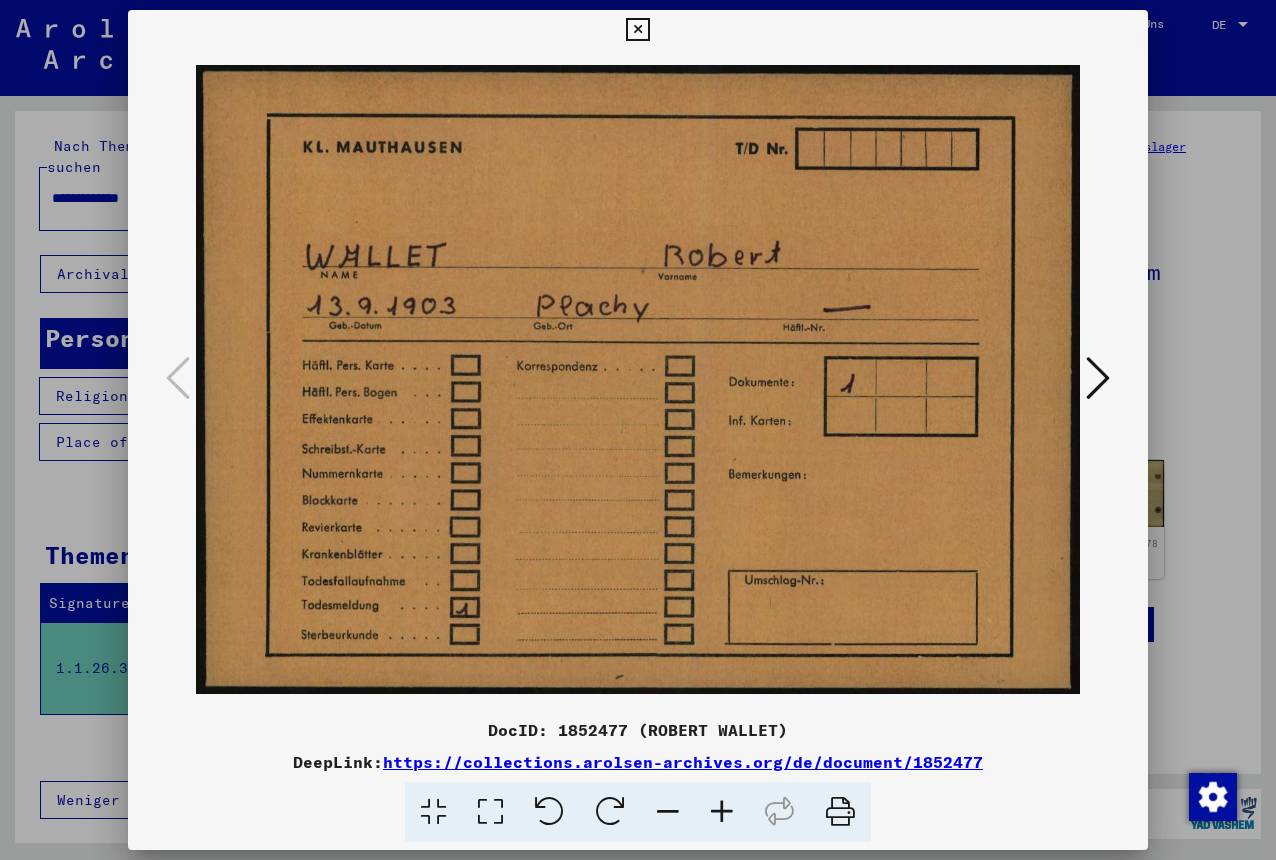 click at bounding box center [1098, 378] 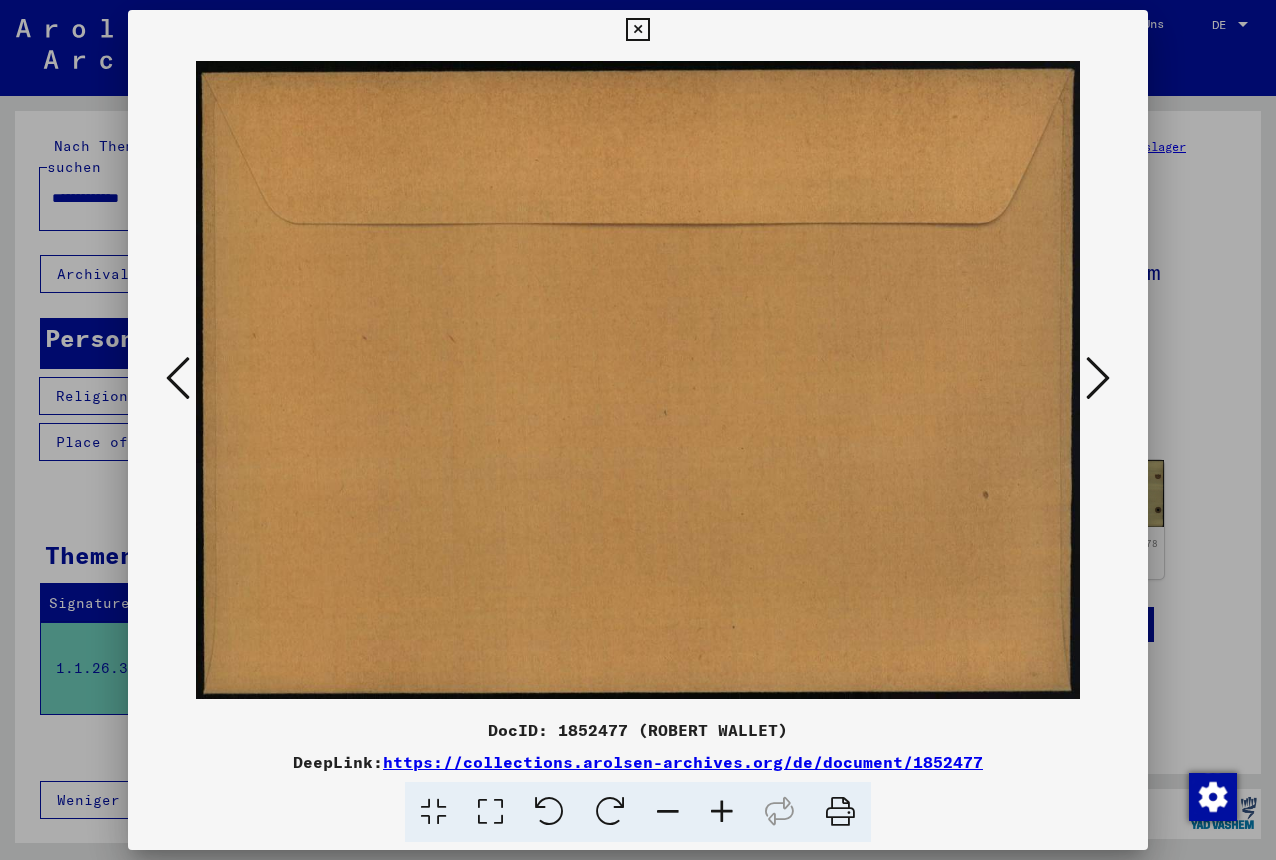 click at bounding box center (1098, 378) 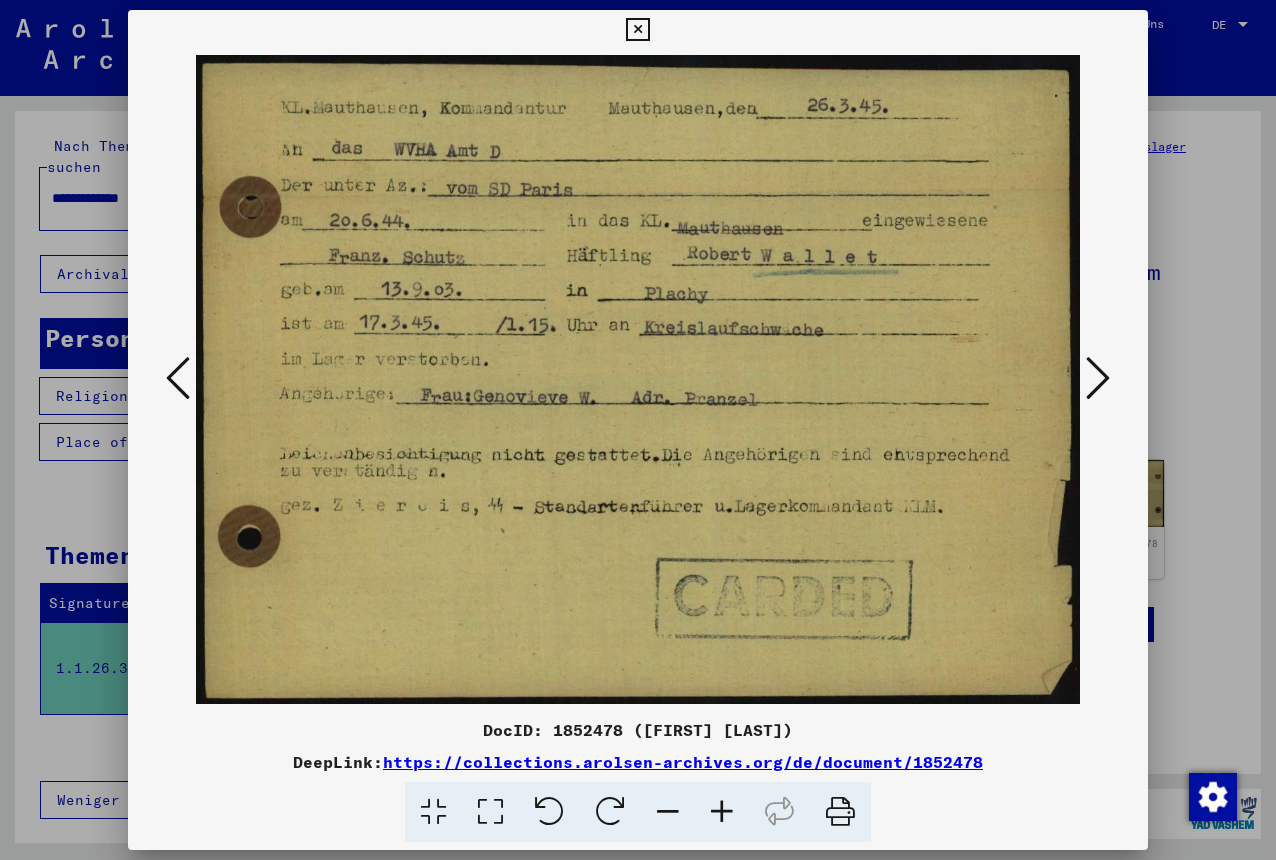 click at bounding box center (1098, 378) 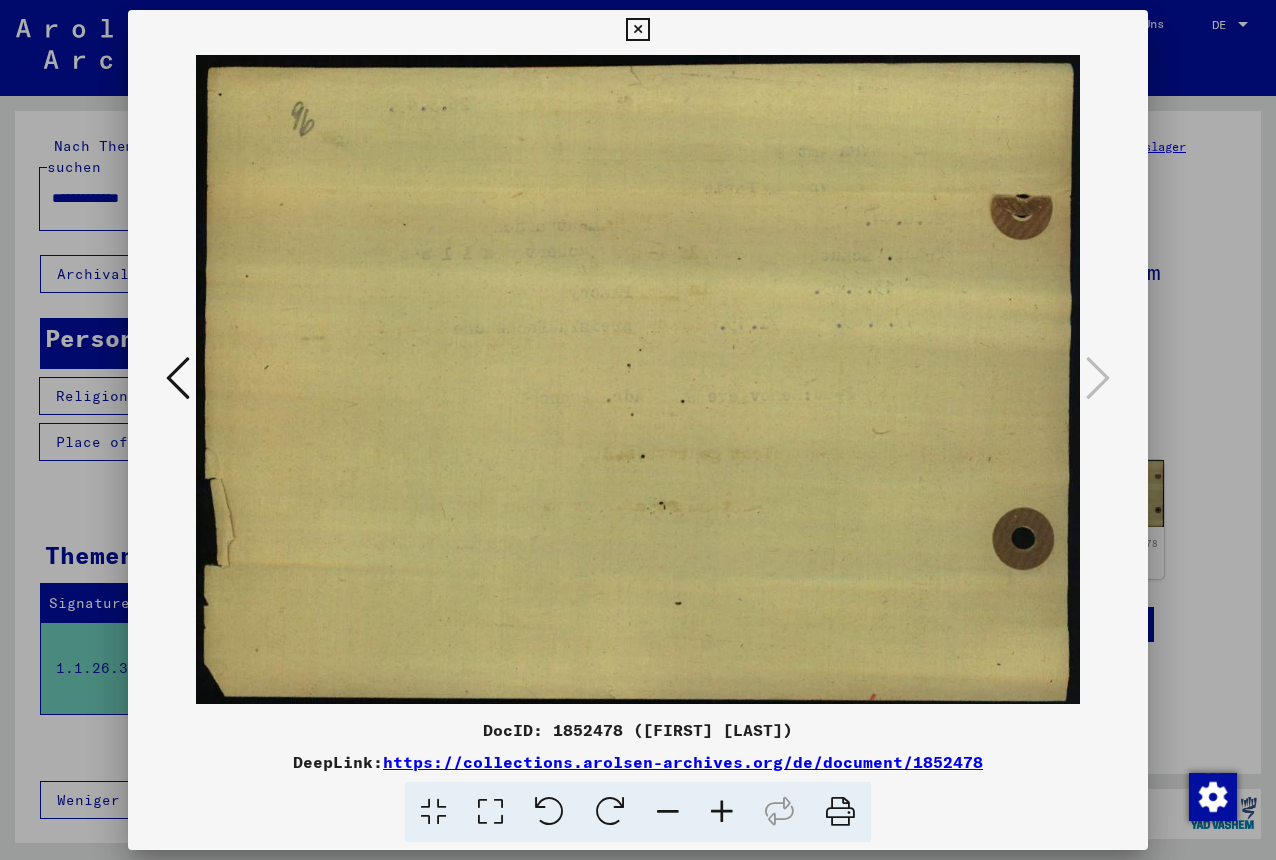 click at bounding box center (637, 30) 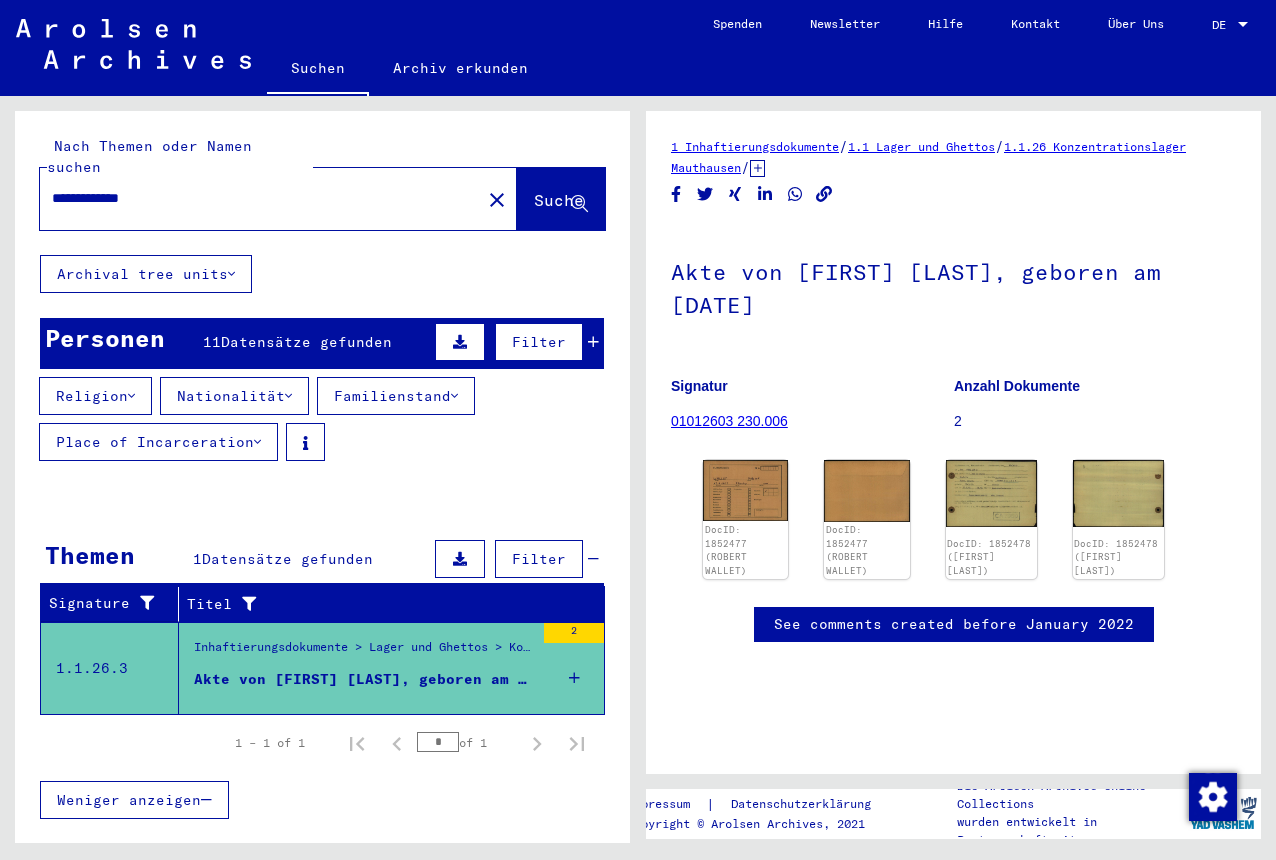 click on "See comments created before January 2022" 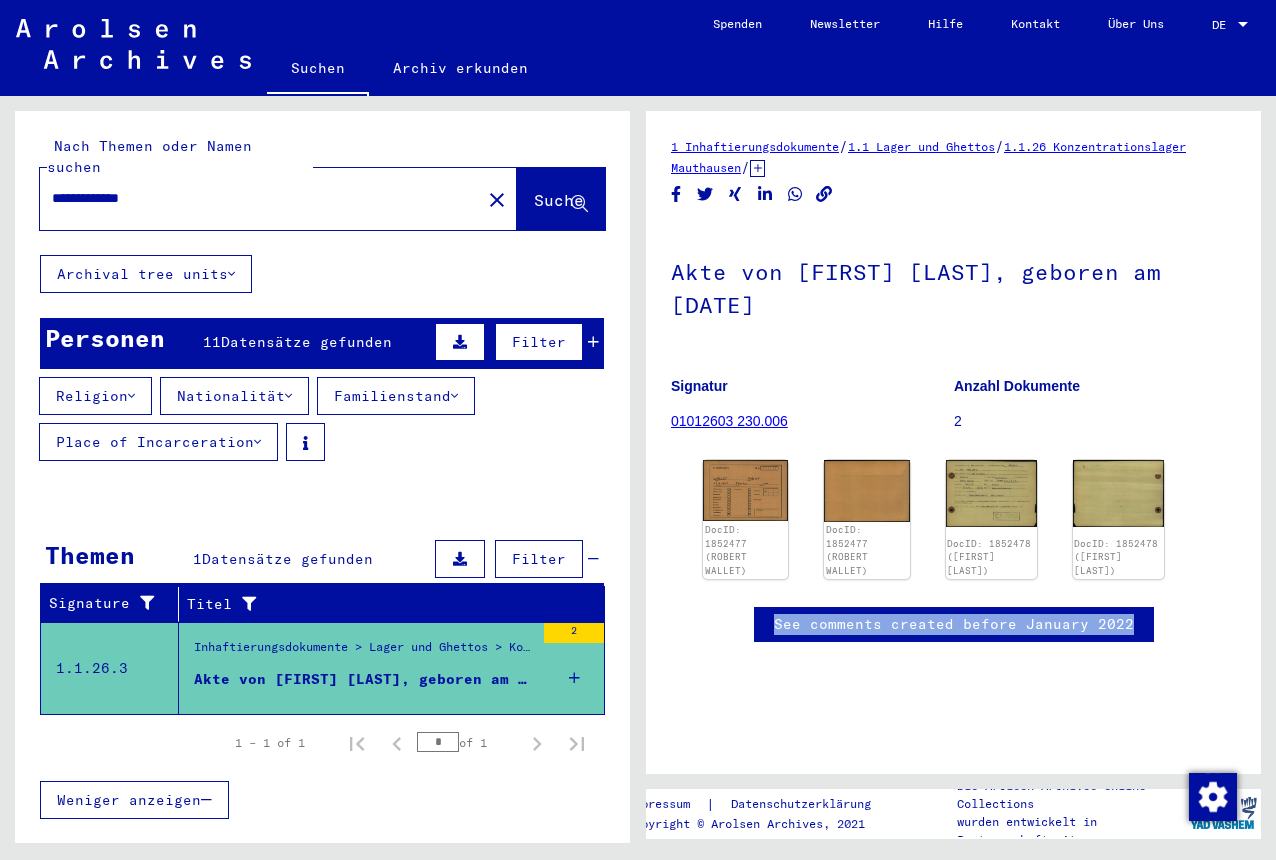 drag, startPoint x: 640, startPoint y: 755, endPoint x: 633, endPoint y: 453, distance: 302.08112 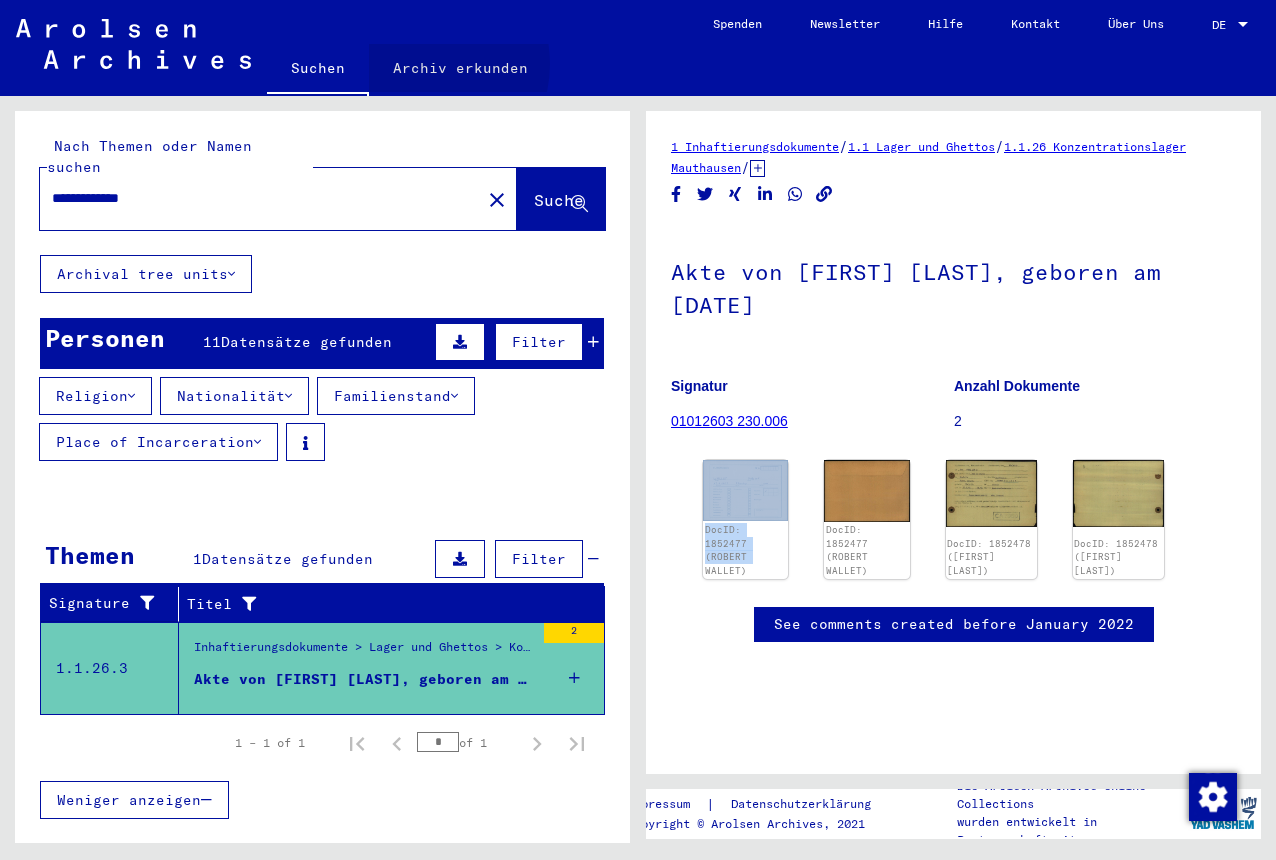 click on "Archiv erkunden" 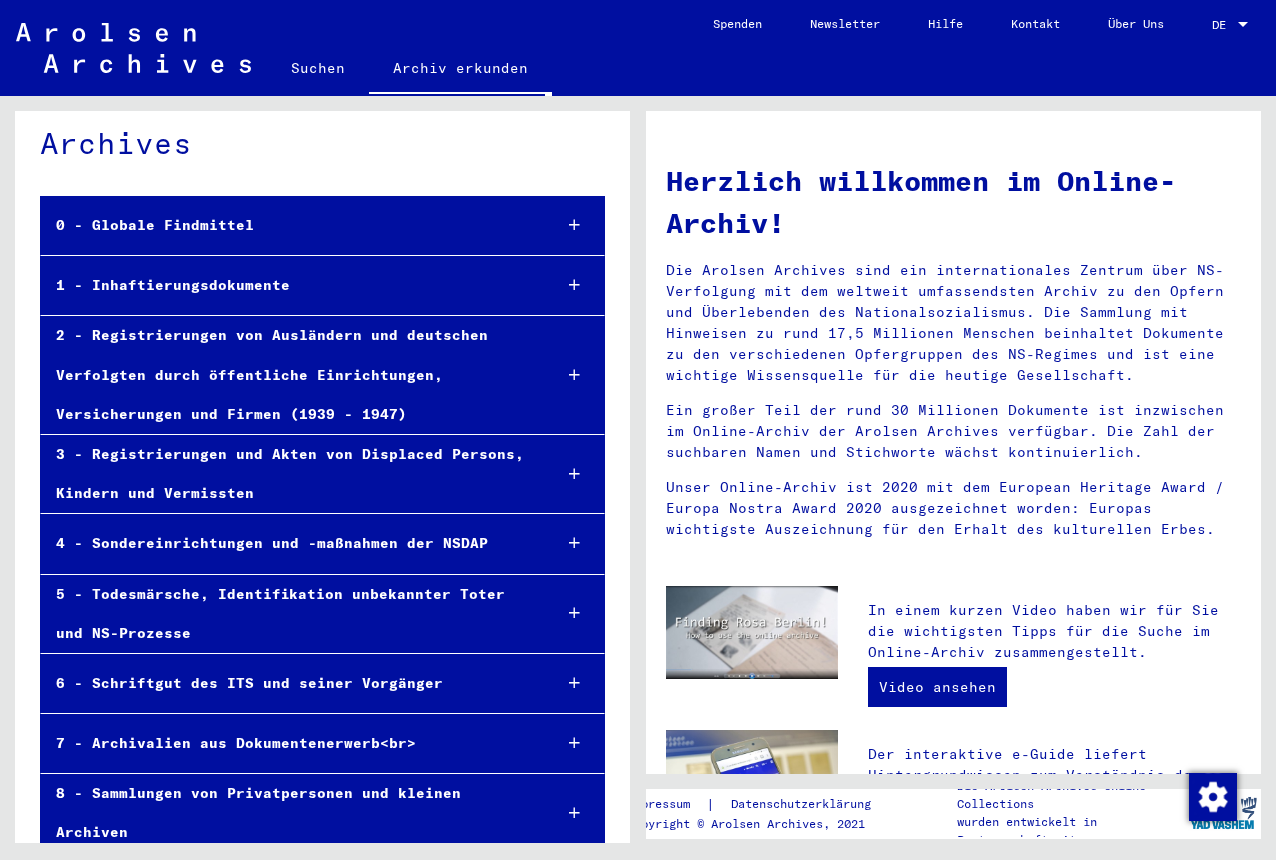 scroll, scrollTop: 86, scrollLeft: 0, axis: vertical 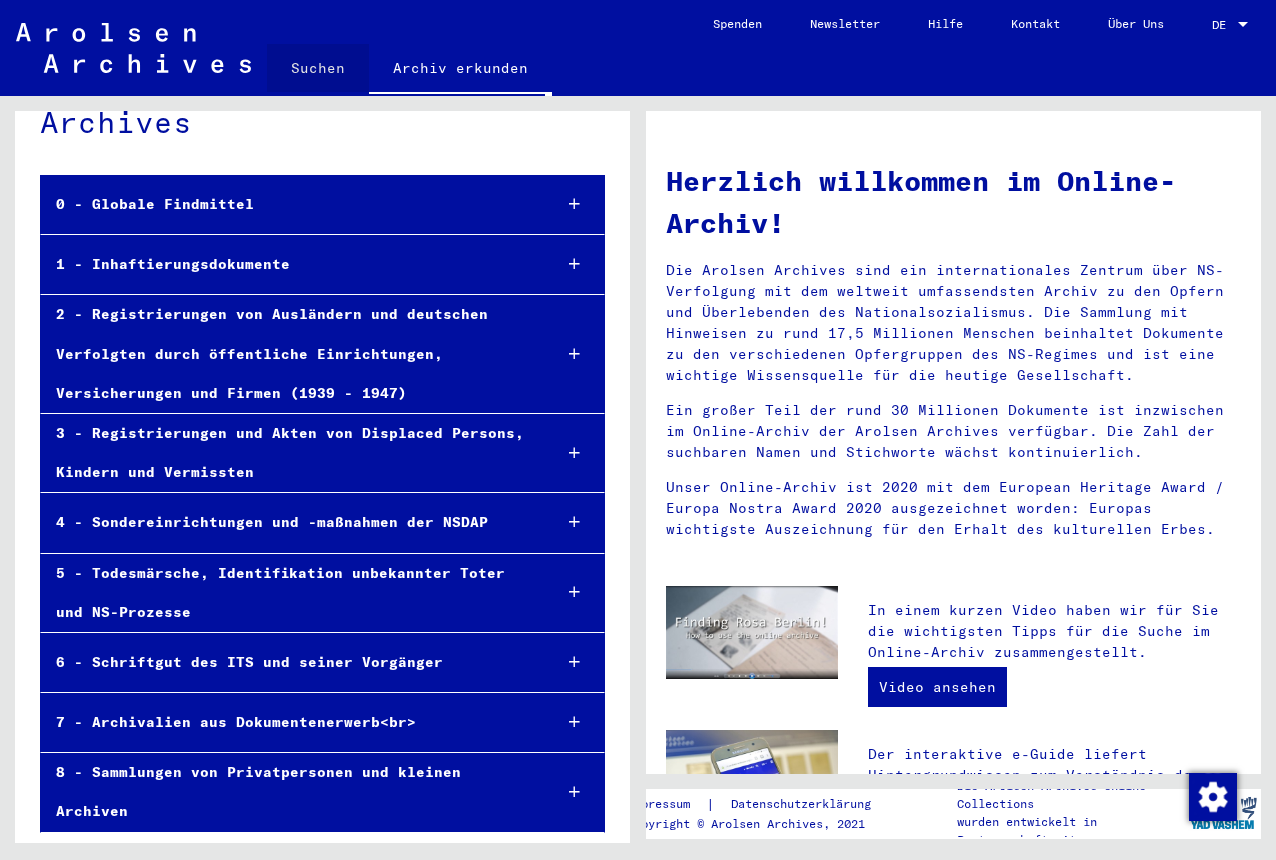 click on "Suchen" 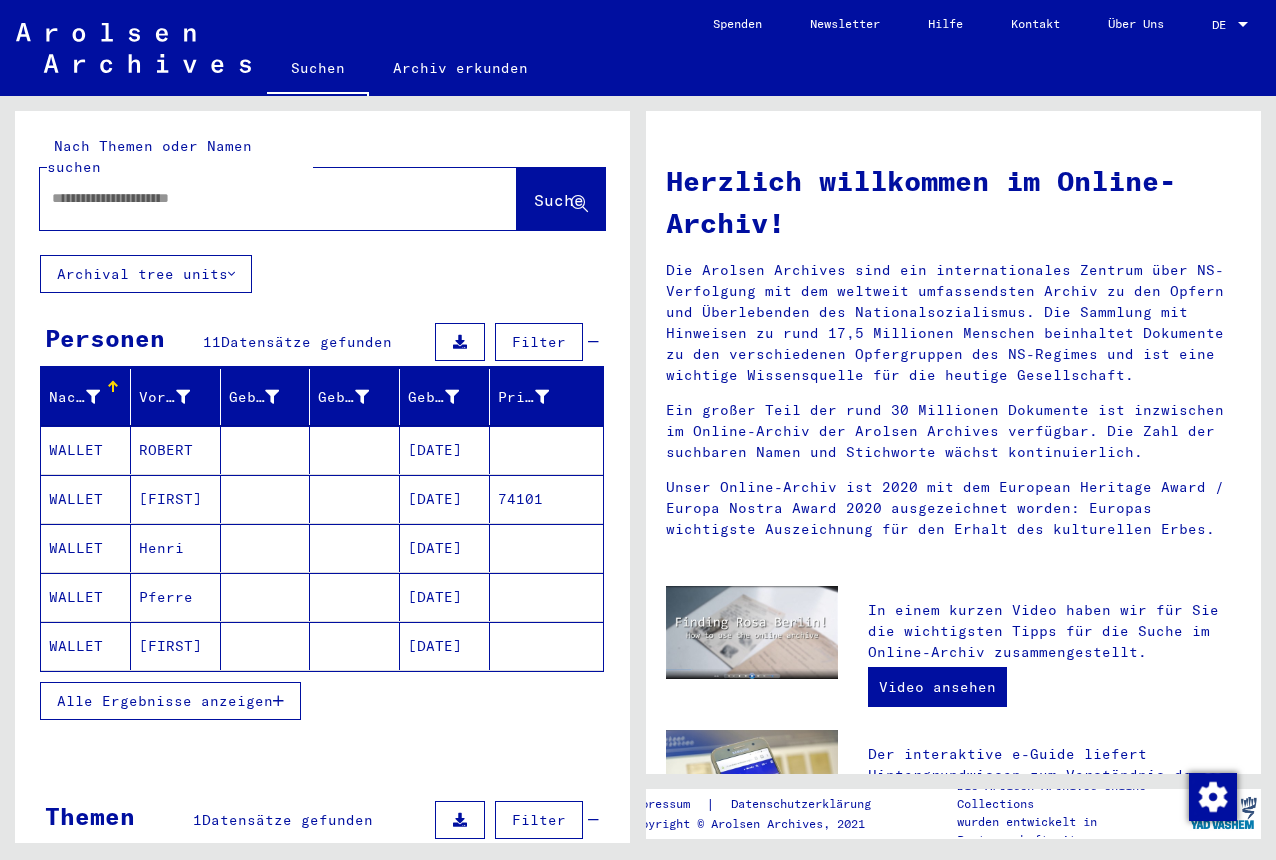 click on "[DATE]" at bounding box center [445, 548] 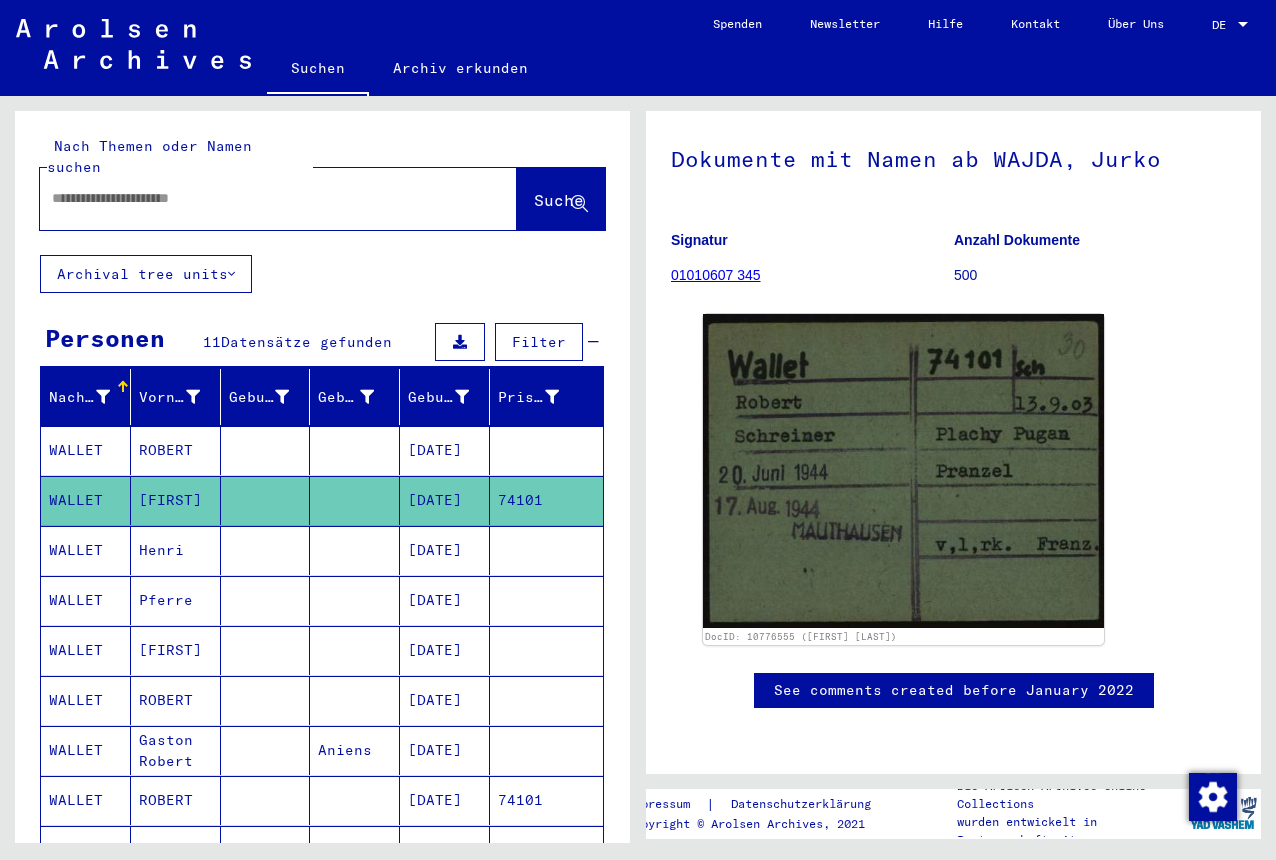 scroll, scrollTop: 0, scrollLeft: 0, axis: both 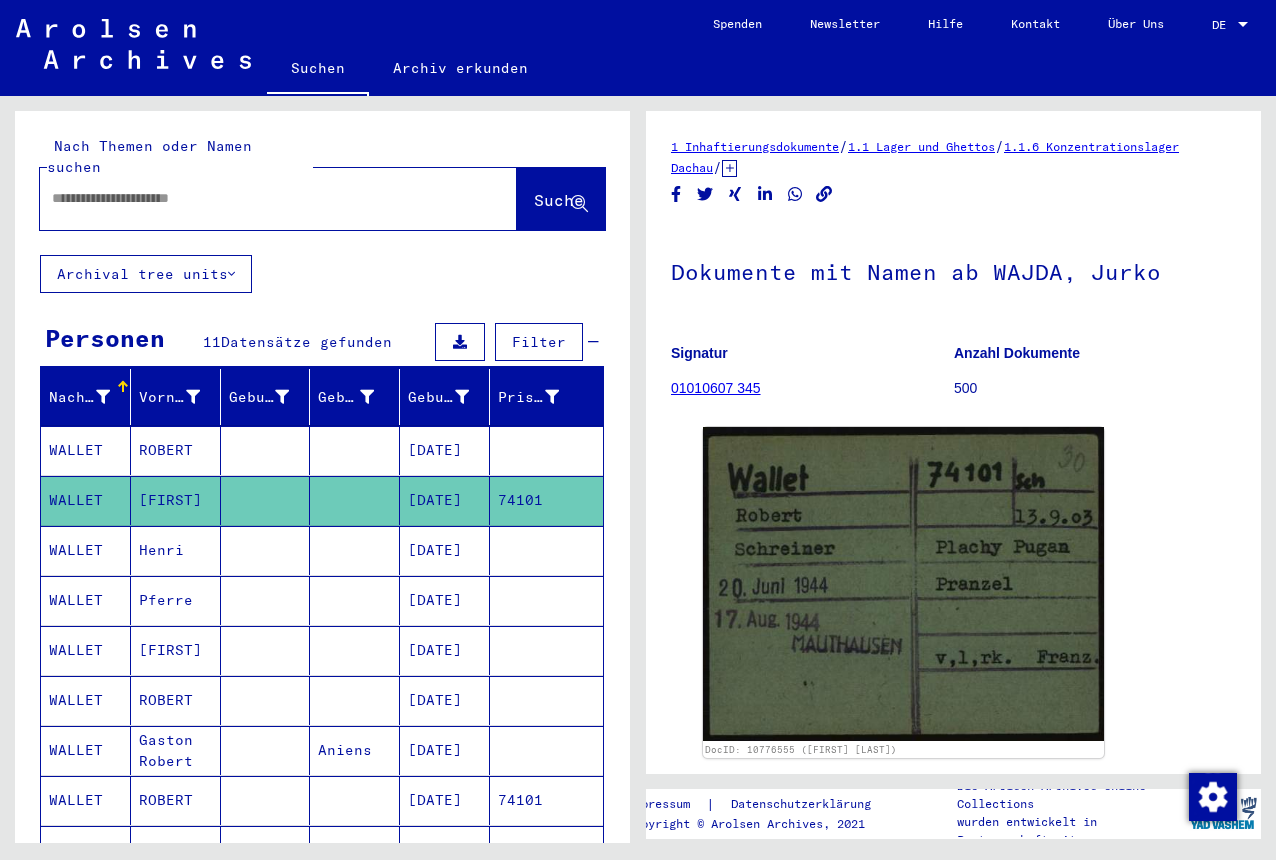 click on "[DATE]" at bounding box center (445, 750) 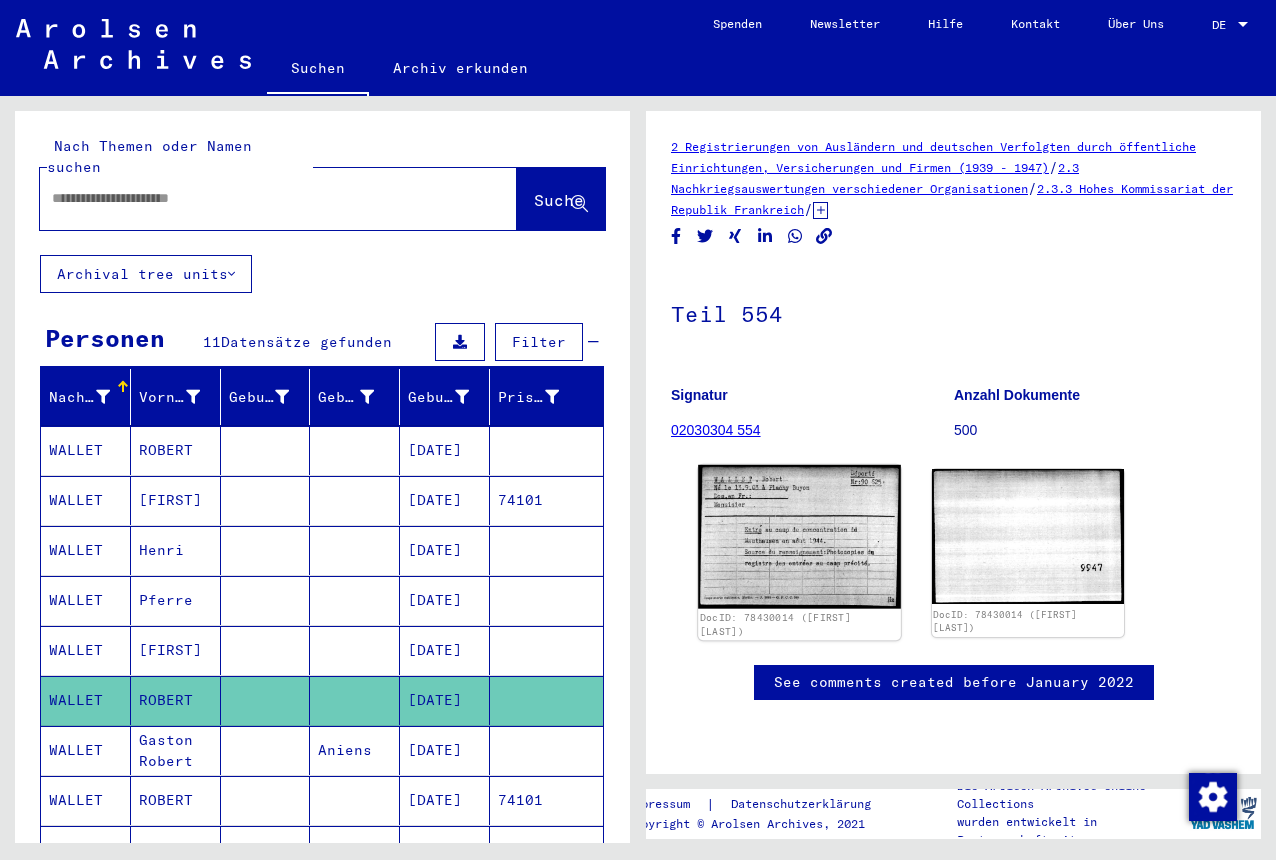 click 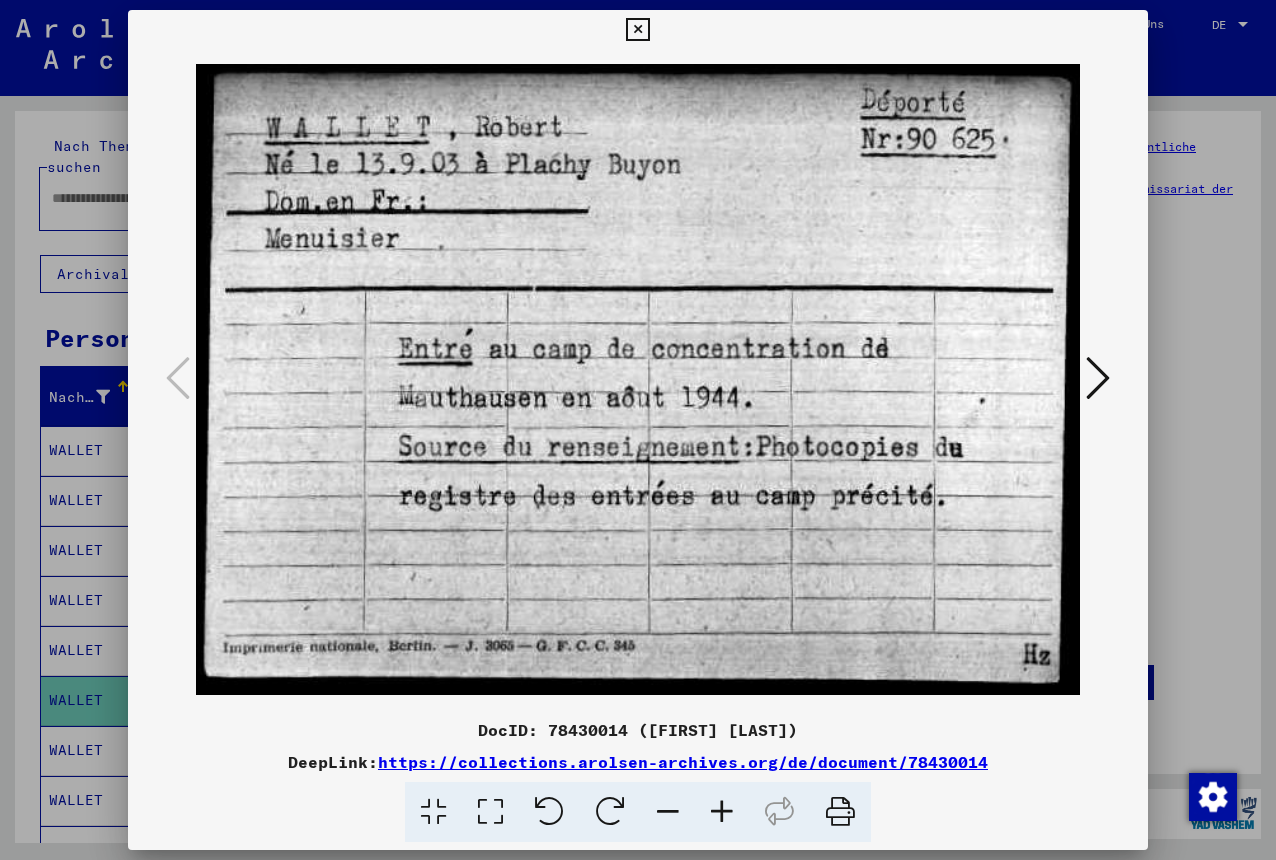 click at bounding box center [1098, 378] 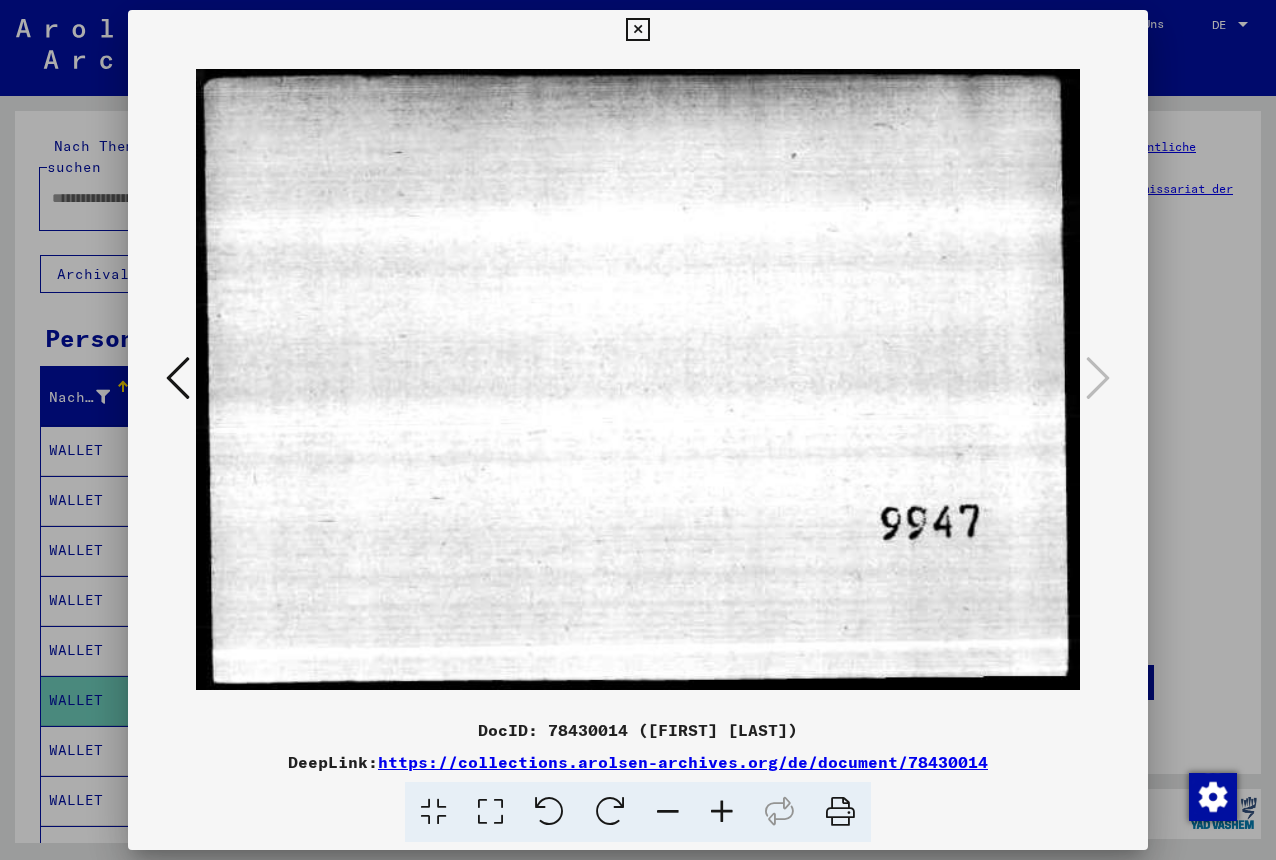 click at bounding box center [178, 379] 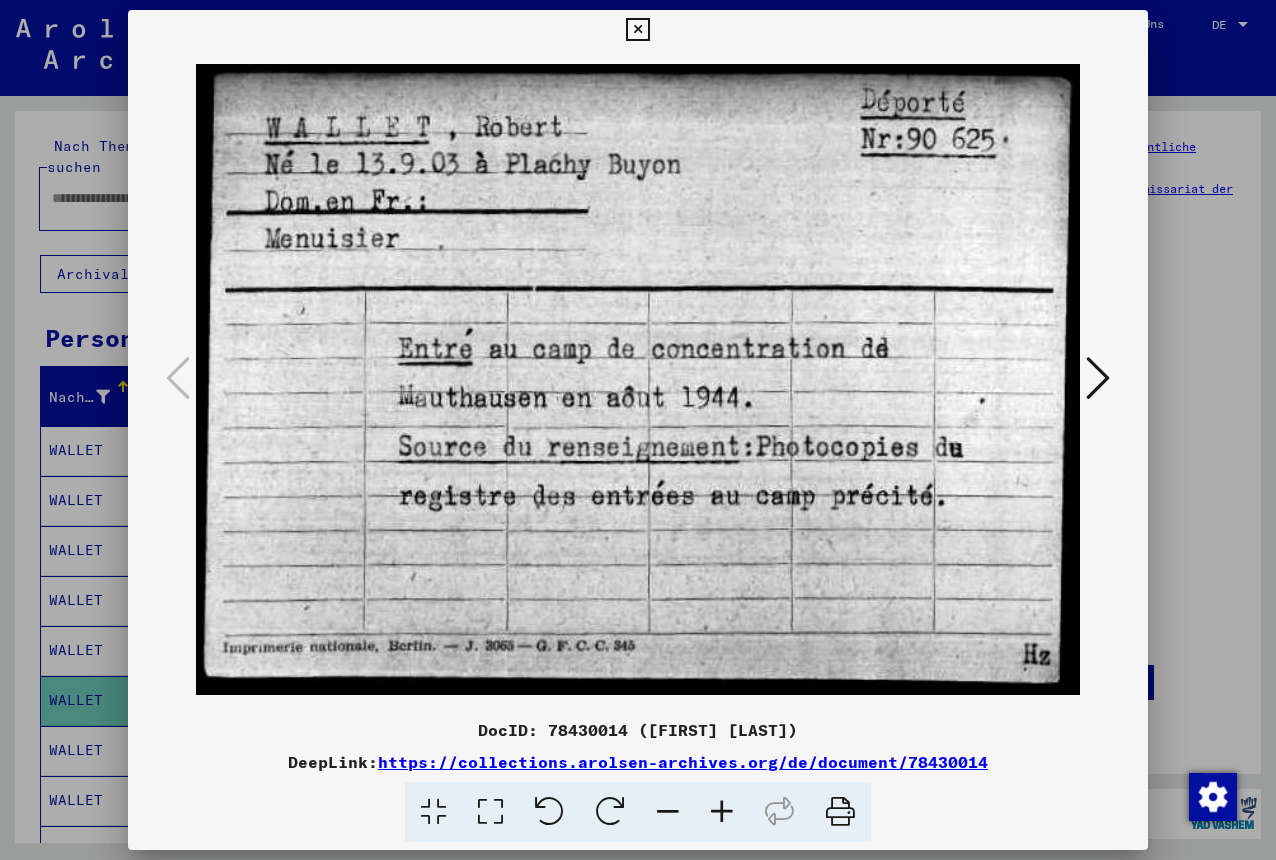 click on "https://collections.arolsen-archives.org/de/document/78430014" at bounding box center (683, 762) 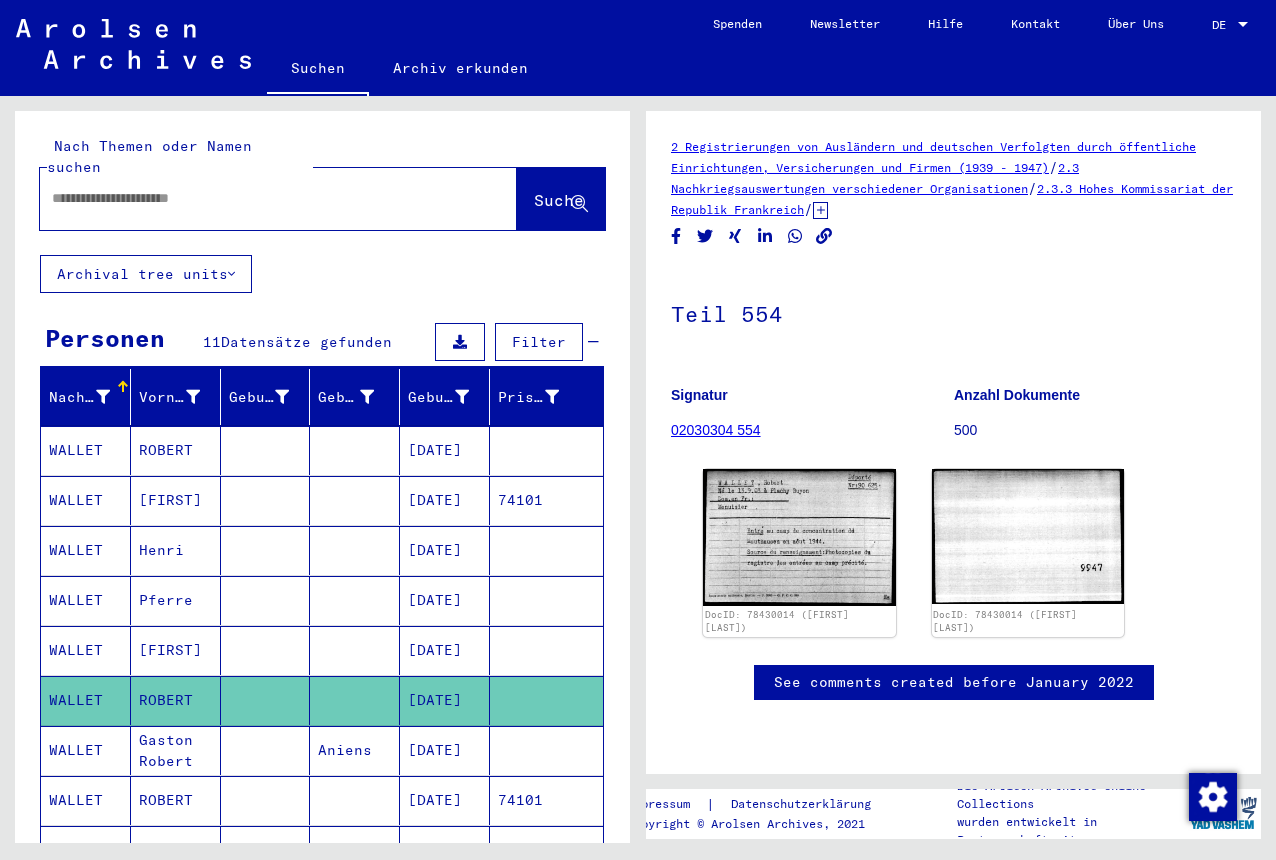 click on "[DATE]" at bounding box center [445, 850] 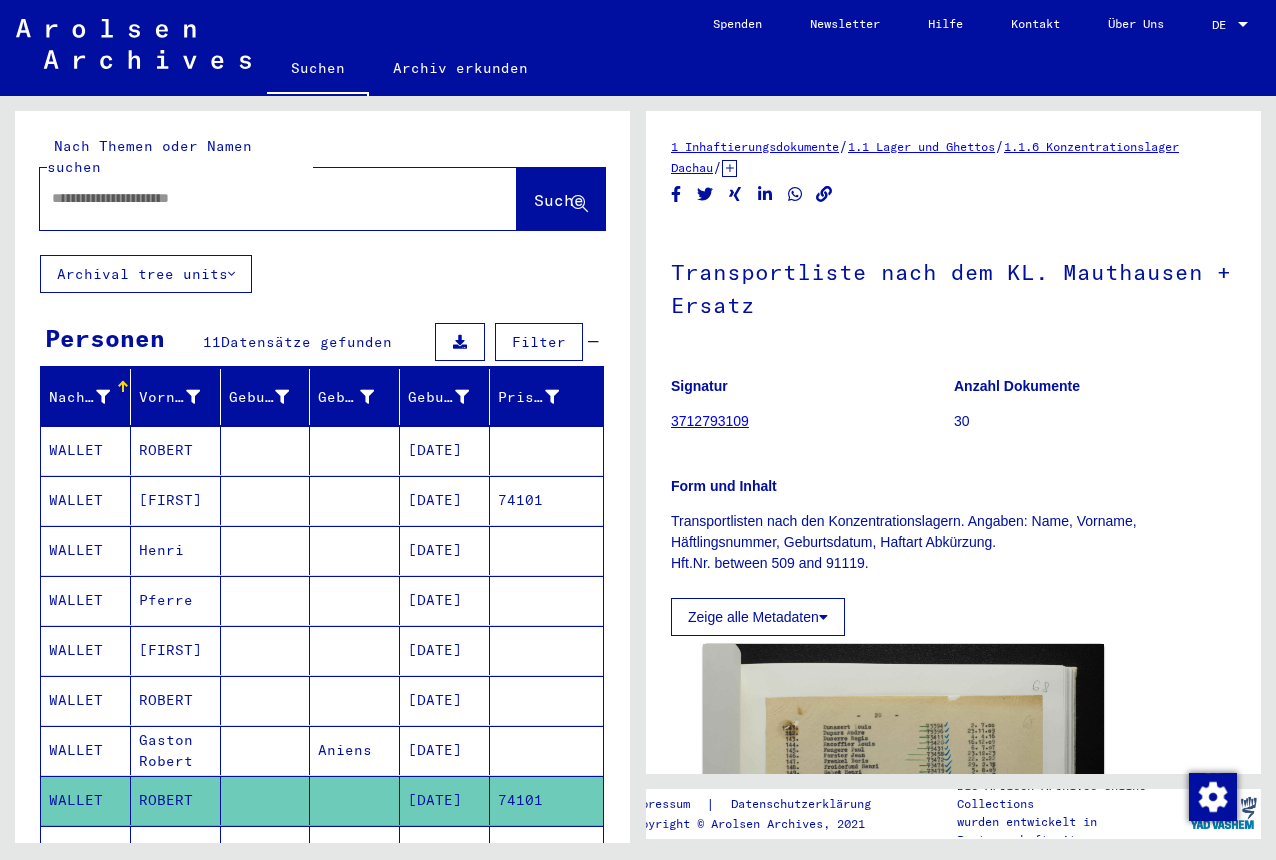 scroll, scrollTop: 627, scrollLeft: 0, axis: vertical 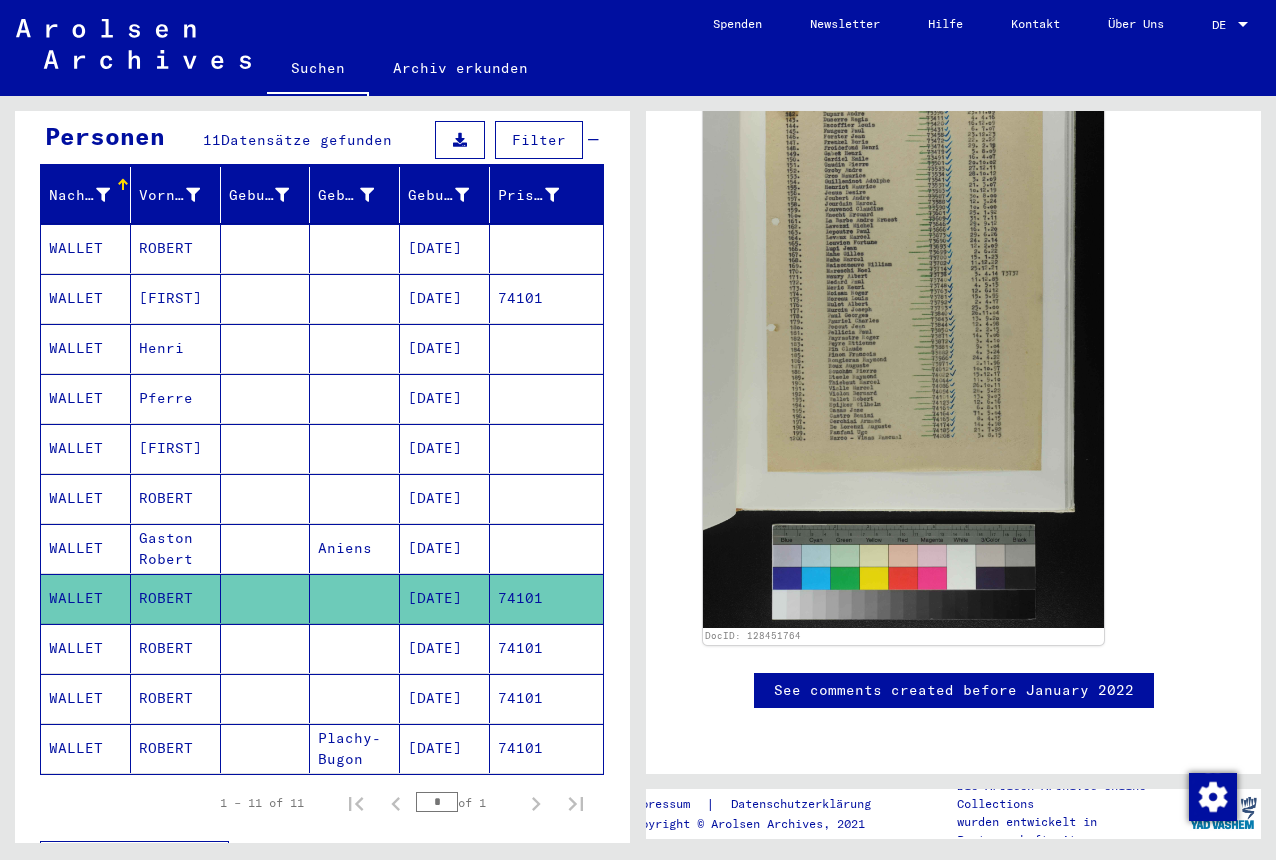 click on "74101" at bounding box center (546, 698) 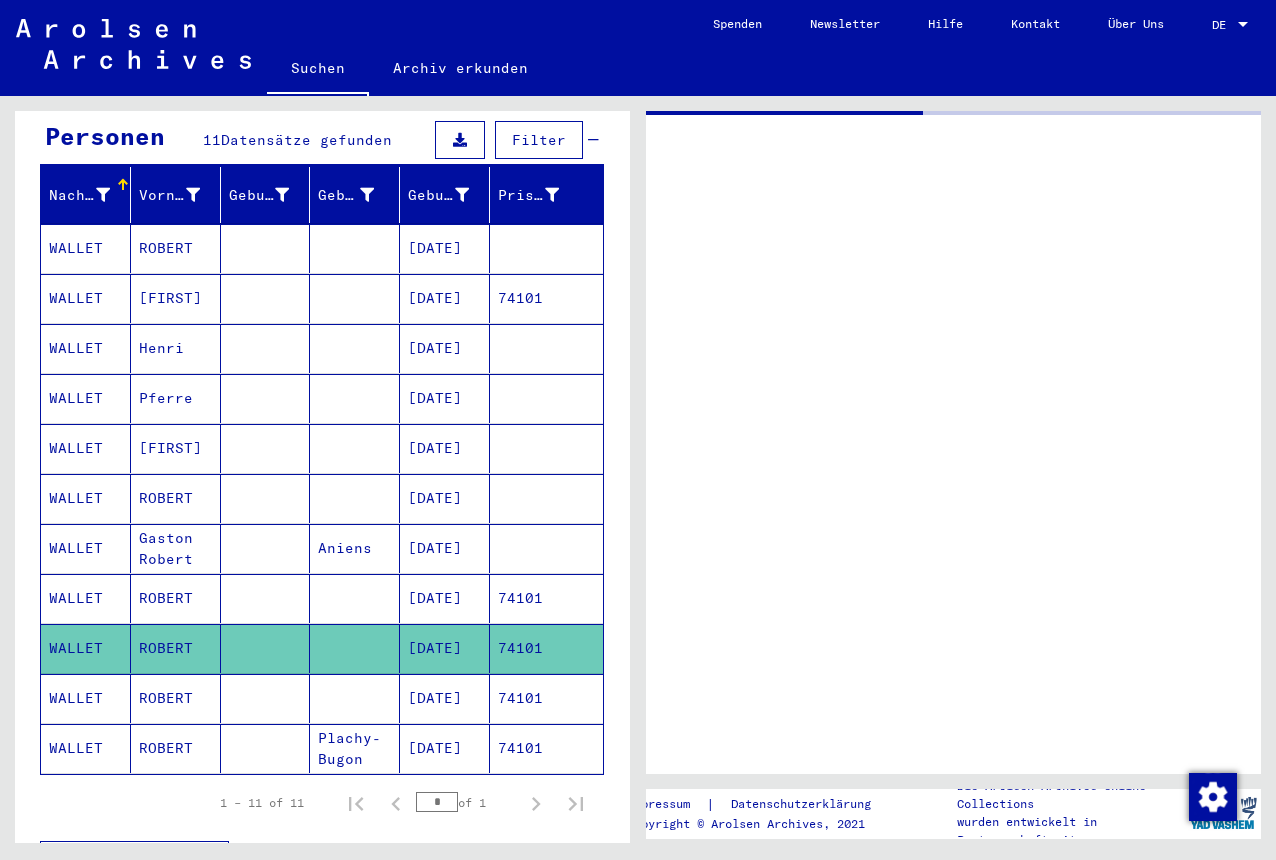 scroll, scrollTop: 0, scrollLeft: 0, axis: both 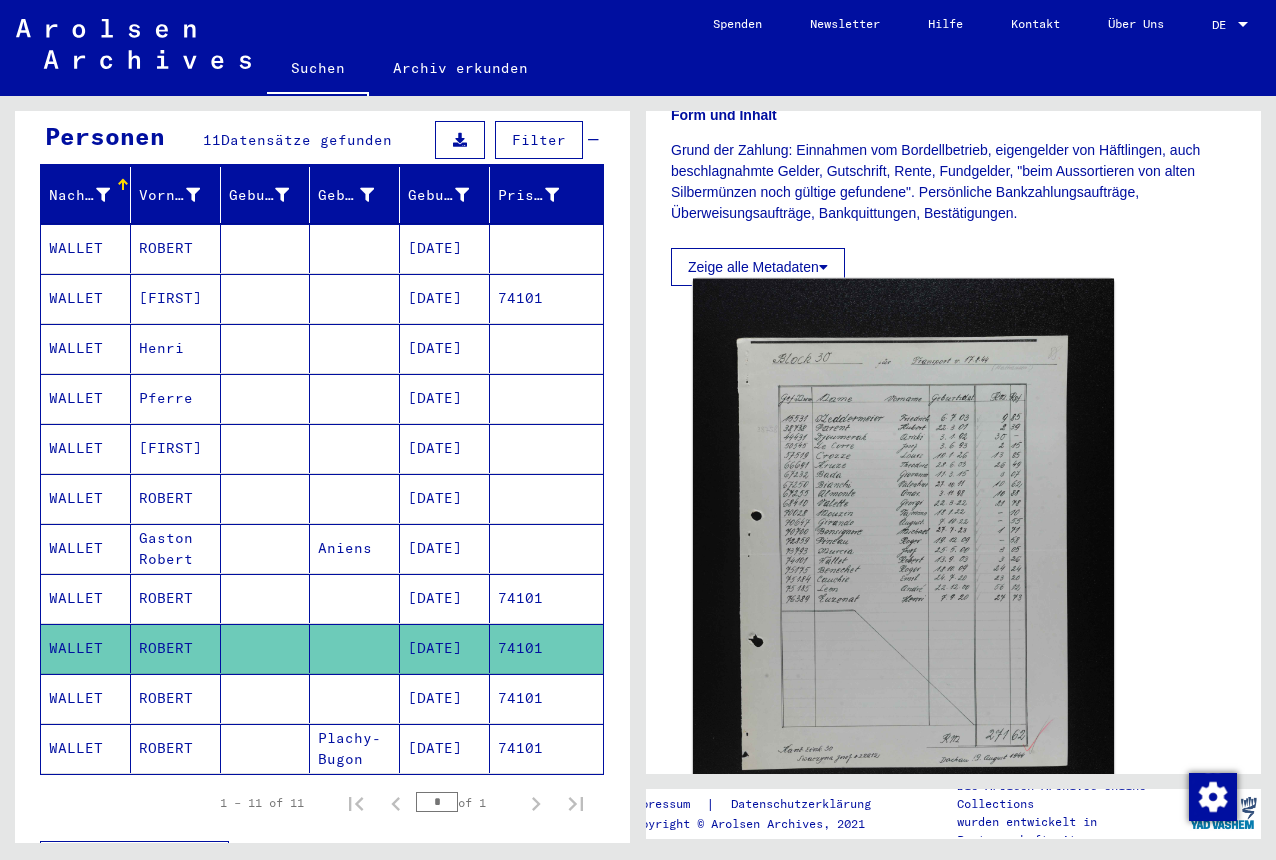 click 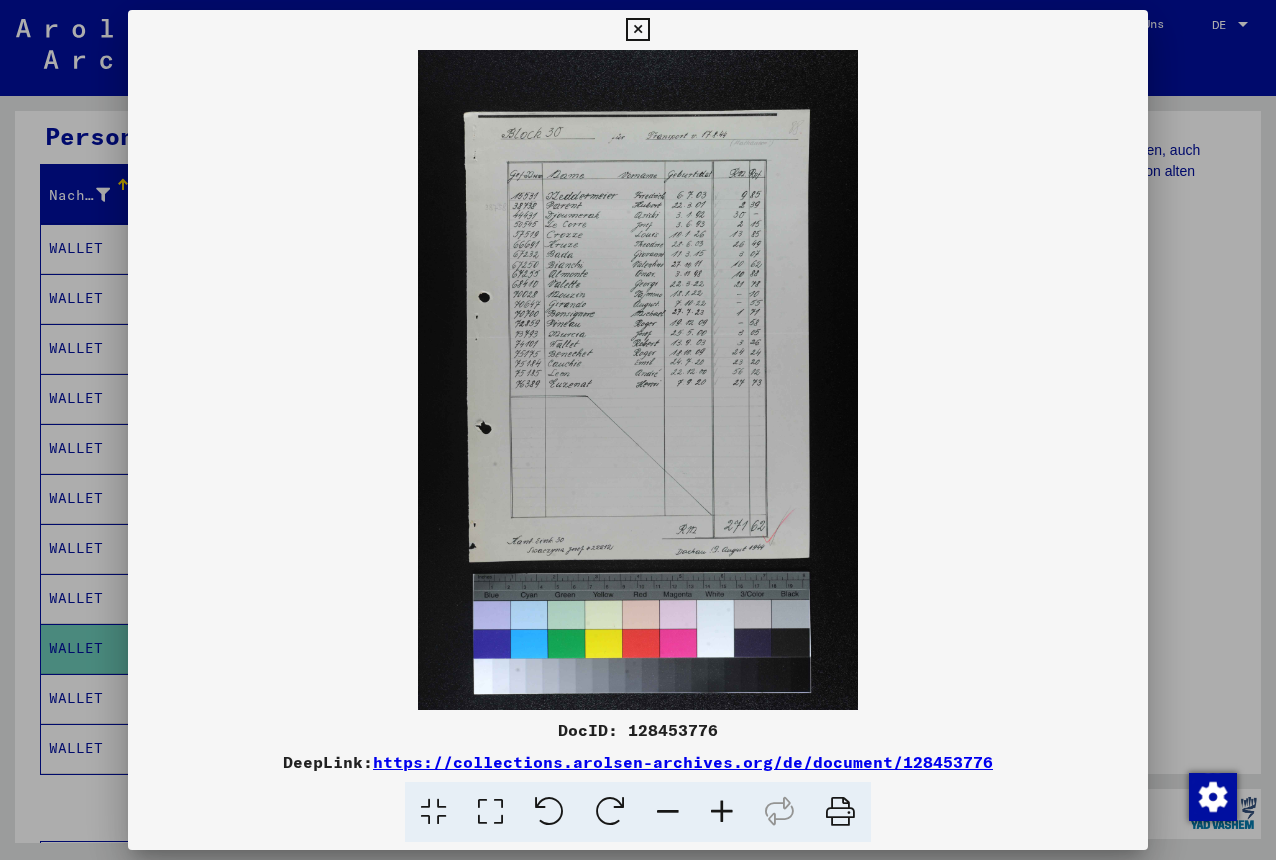 click at bounding box center (722, 812) 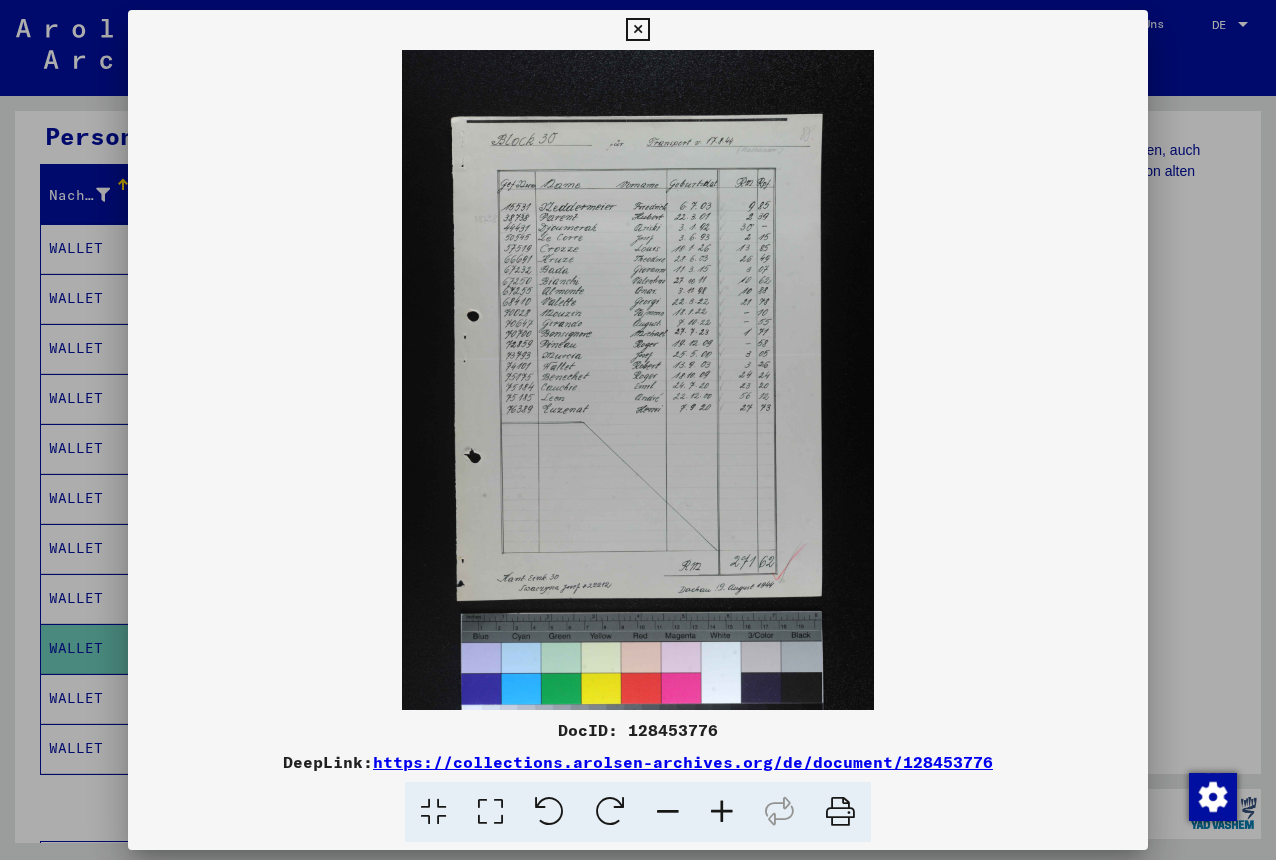 click at bounding box center [722, 812] 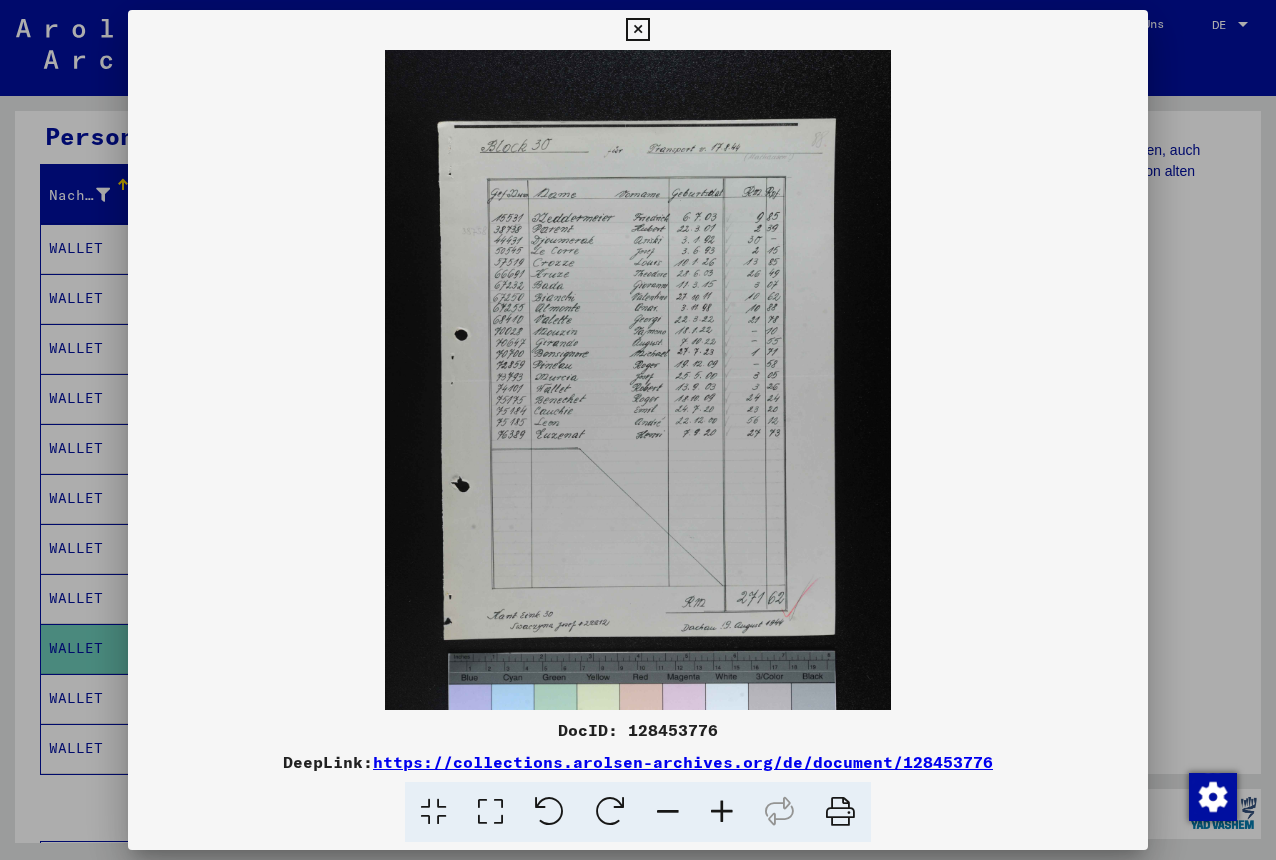 click at bounding box center [722, 812] 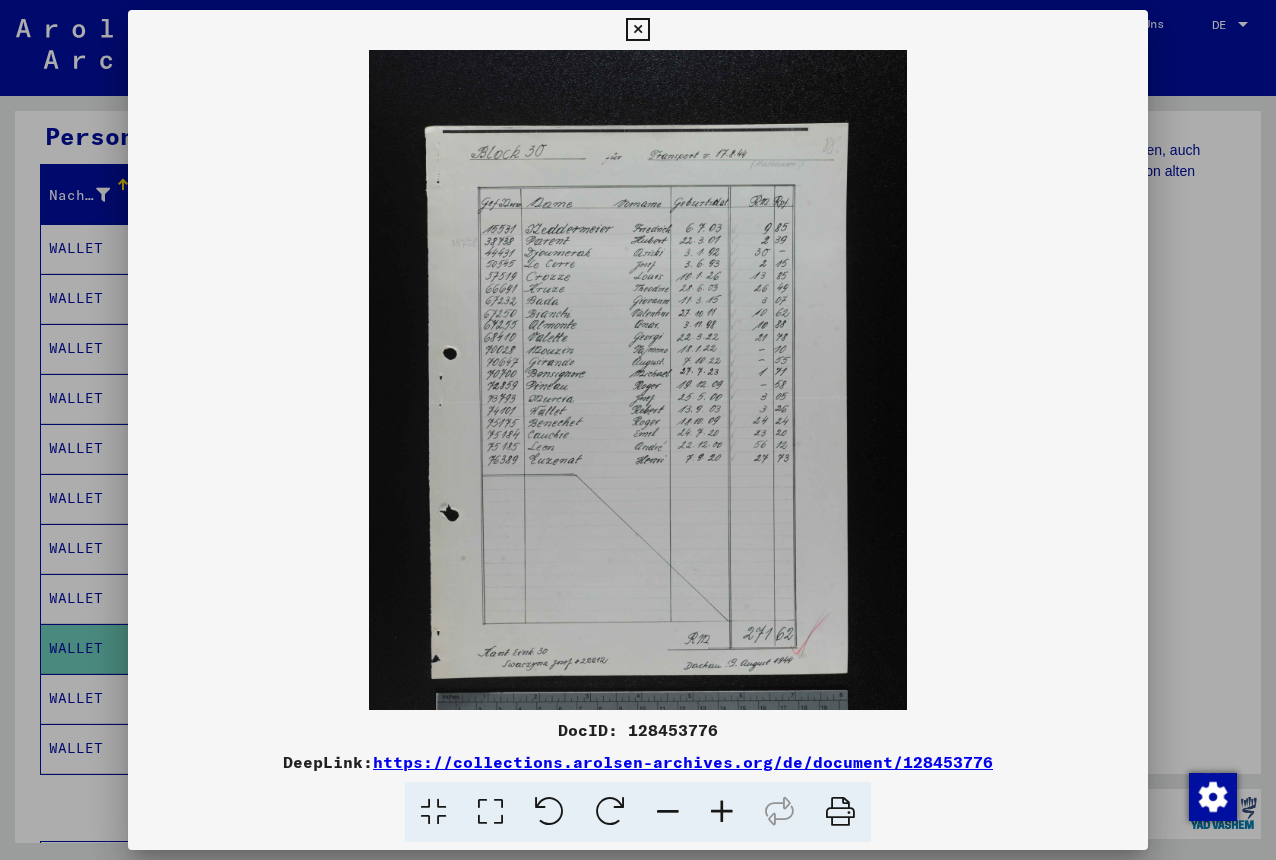 click at bounding box center (722, 812) 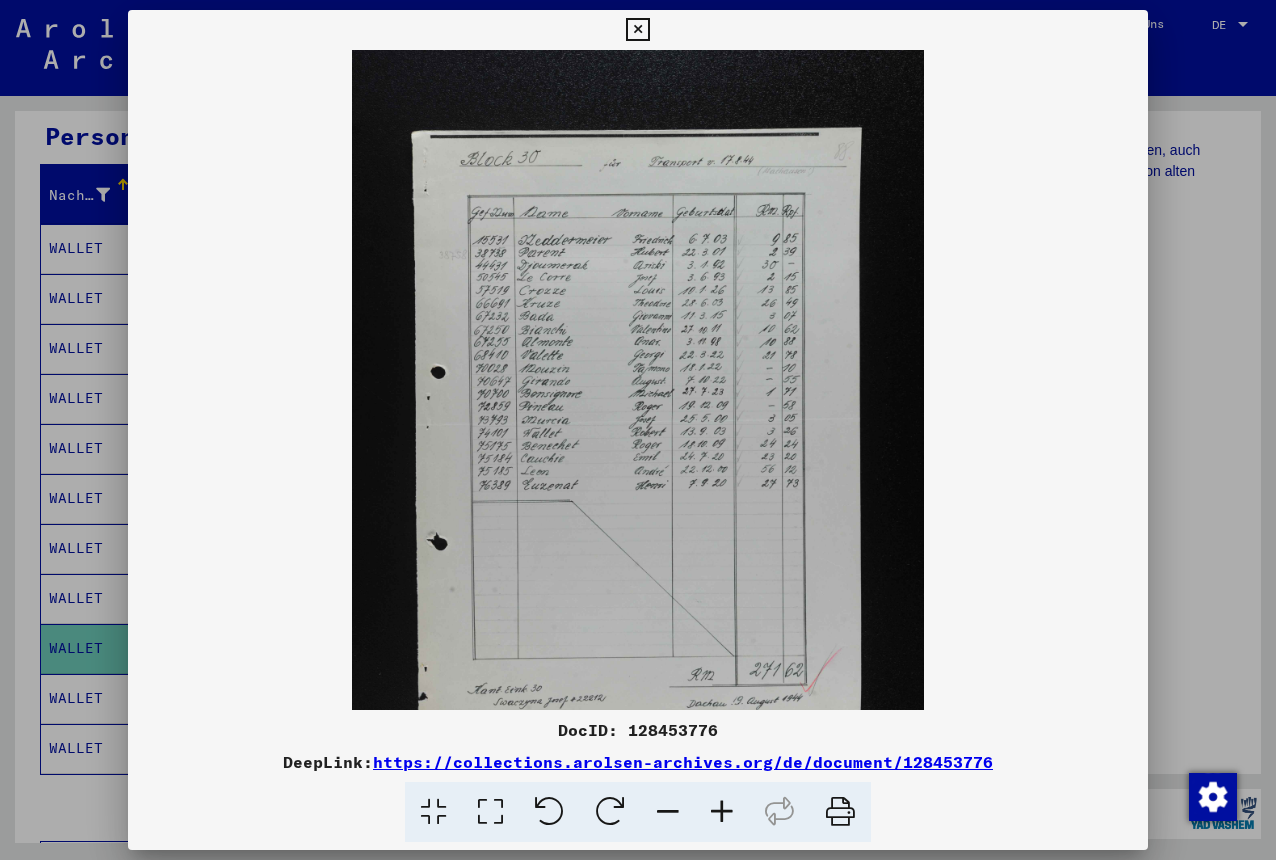 click at bounding box center (722, 812) 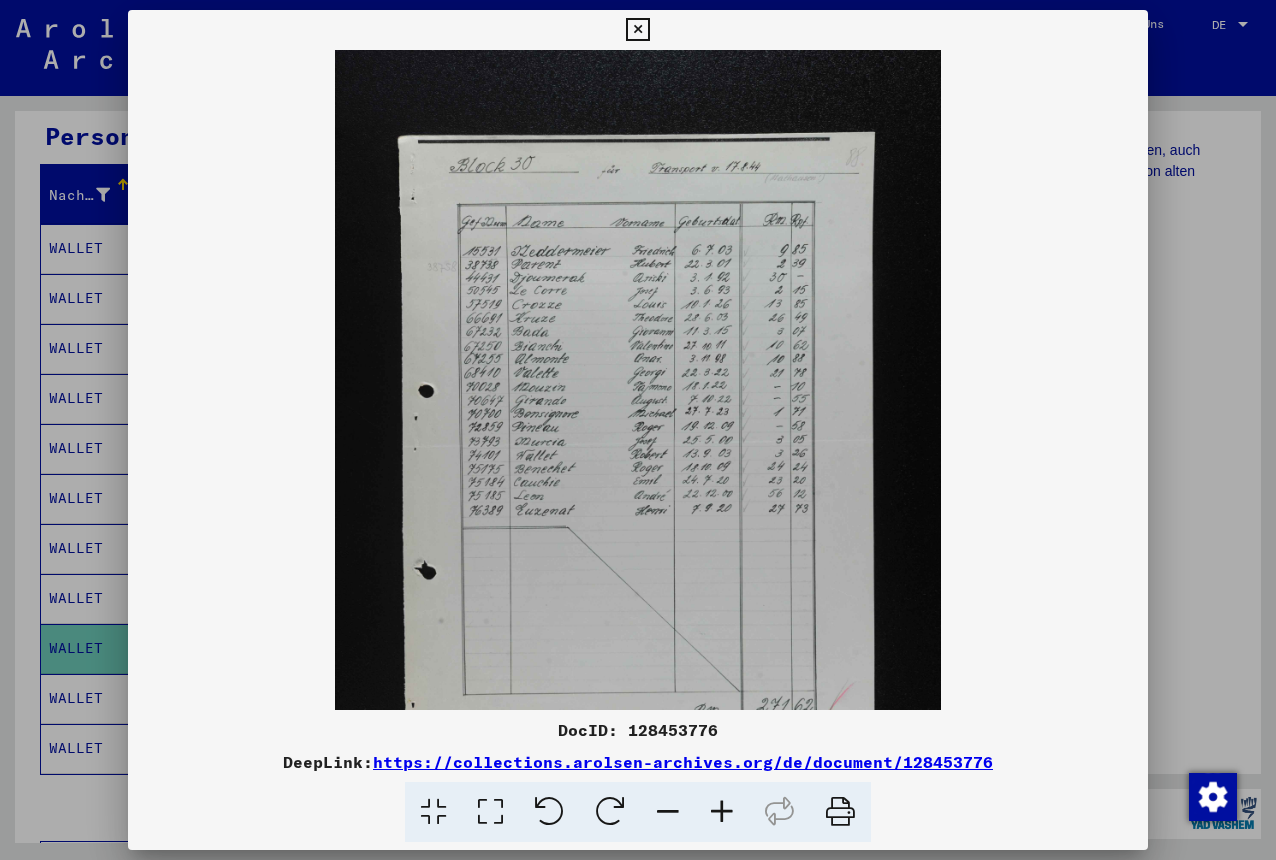 click at bounding box center [722, 812] 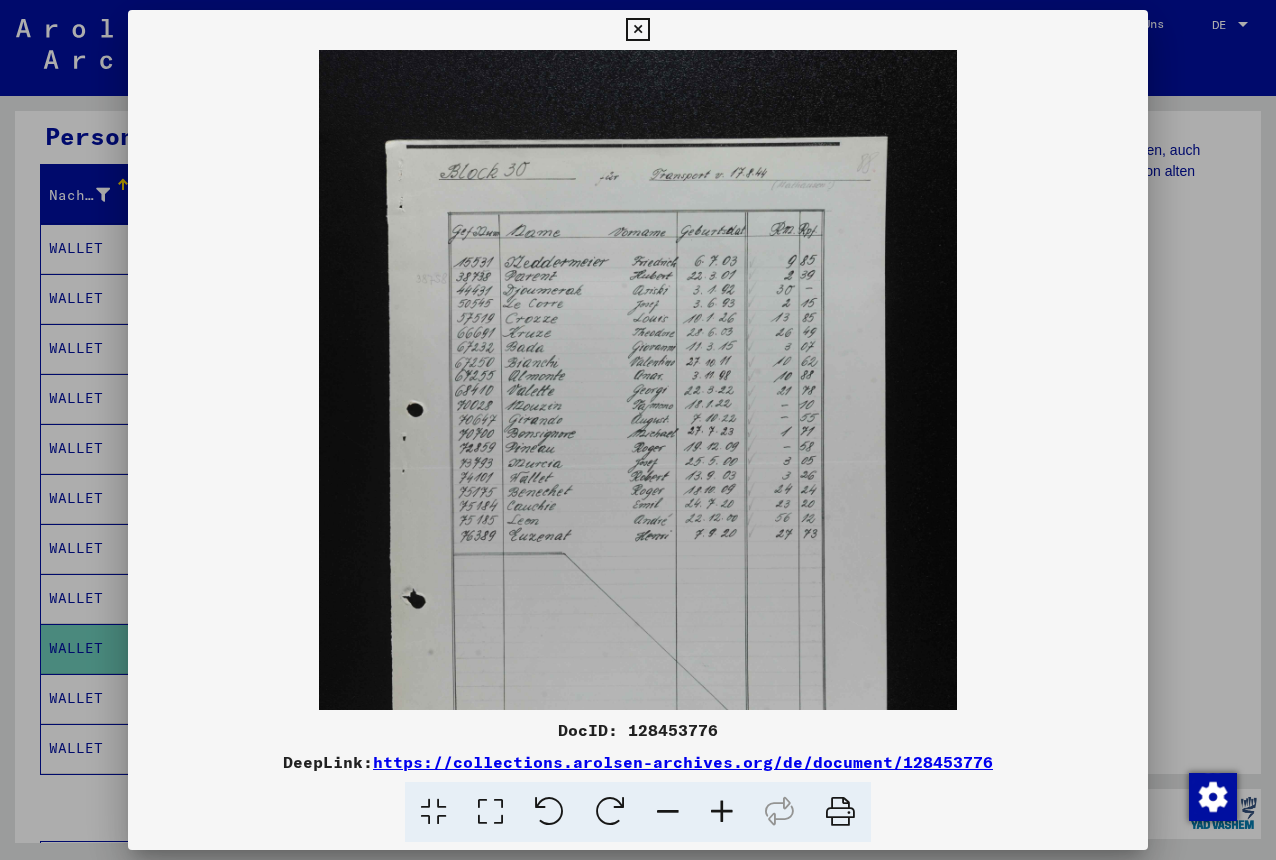 click at bounding box center (637, 30) 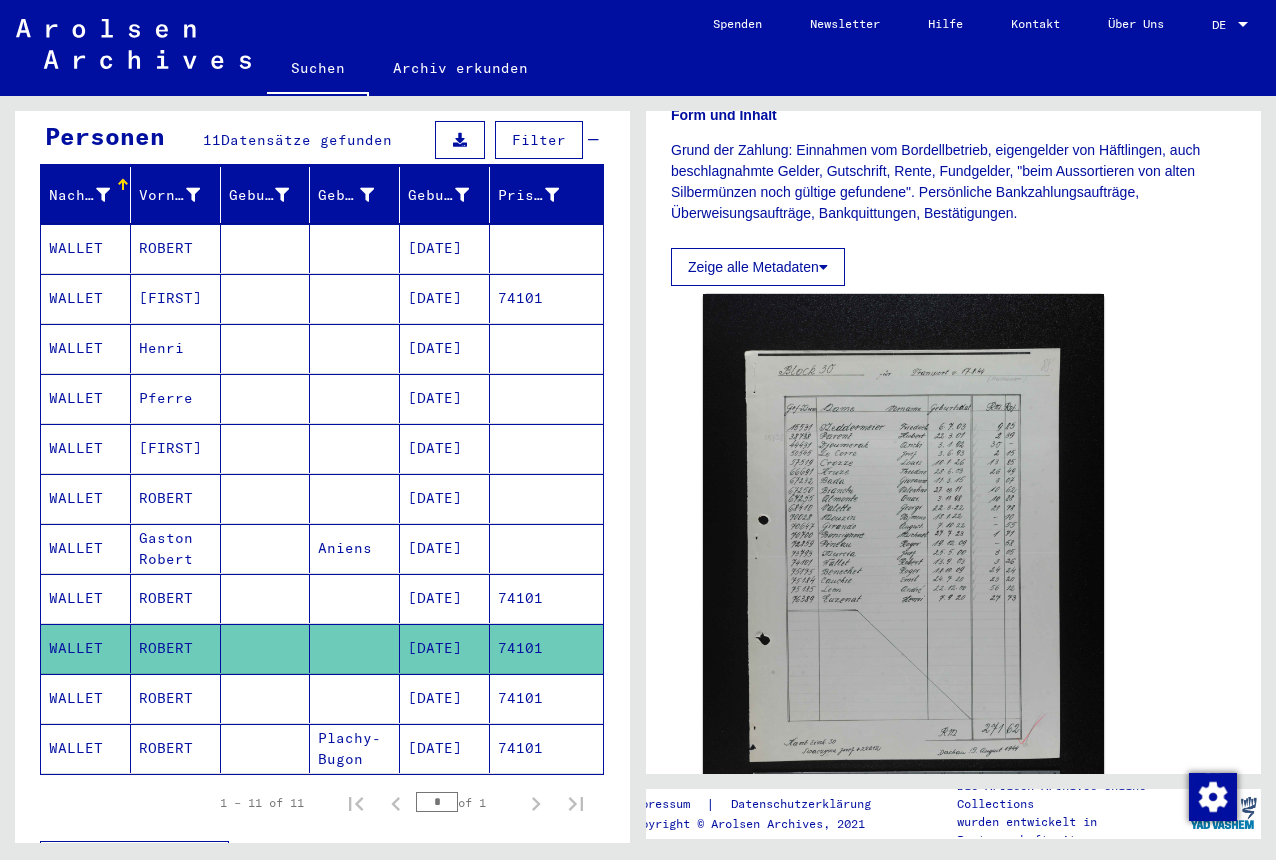 click on "[DATE]" at bounding box center [445, 748] 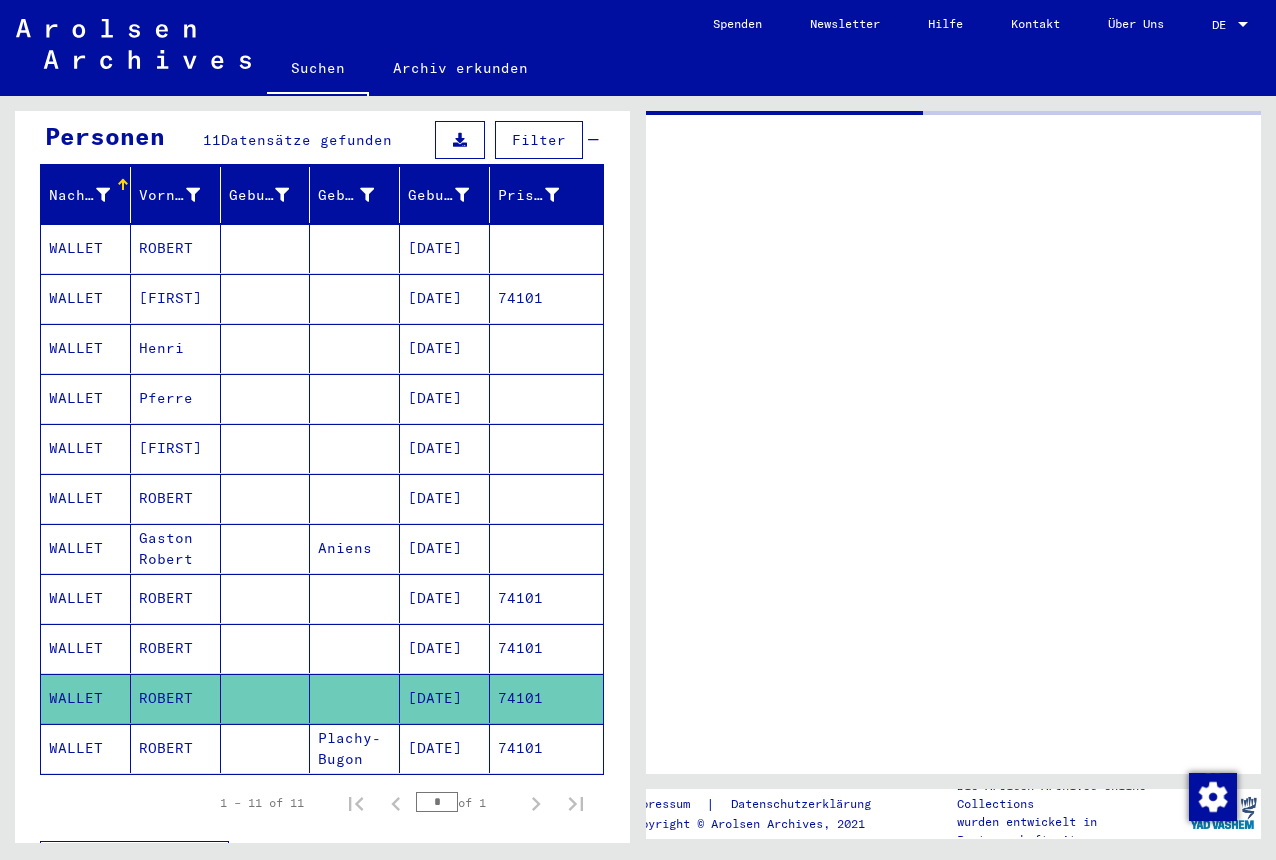 scroll, scrollTop: 0, scrollLeft: 0, axis: both 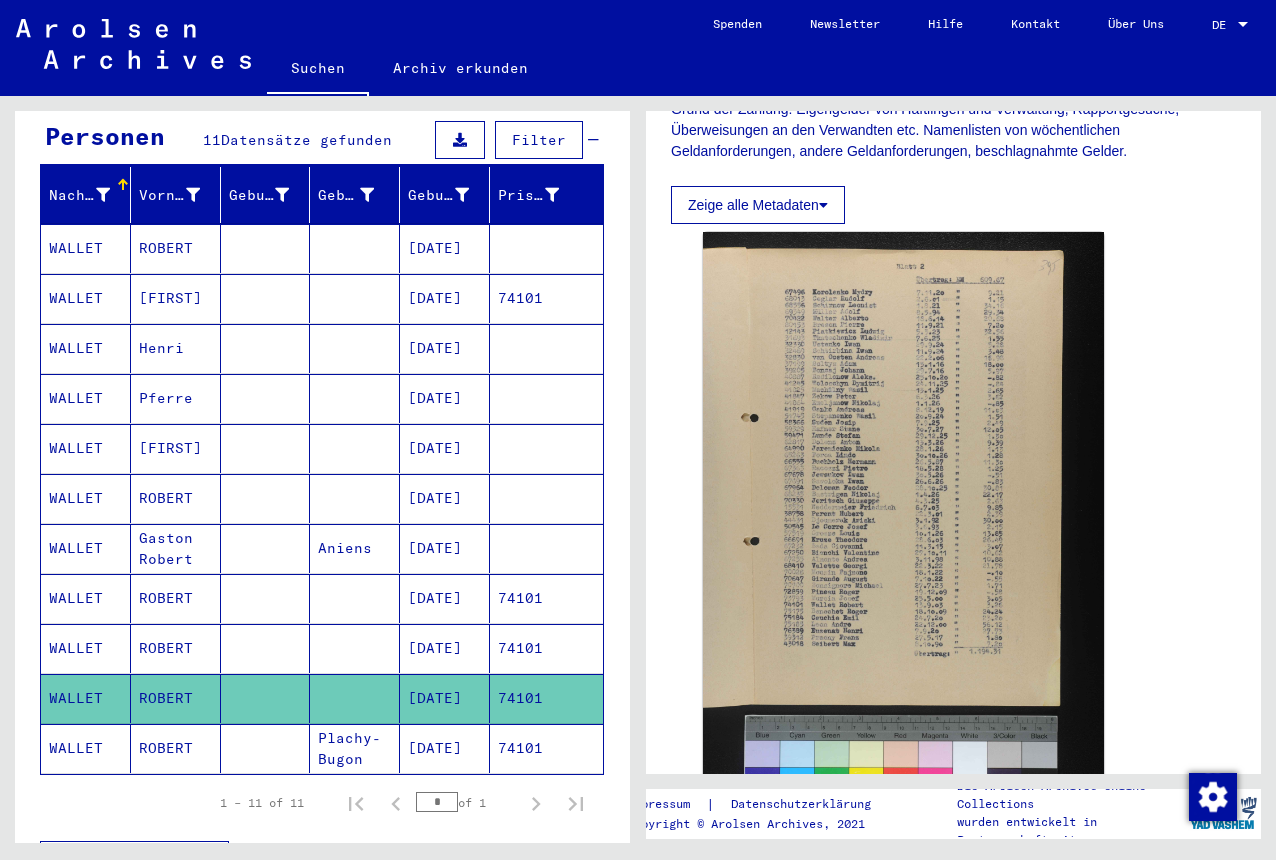 click on "[DATE]" 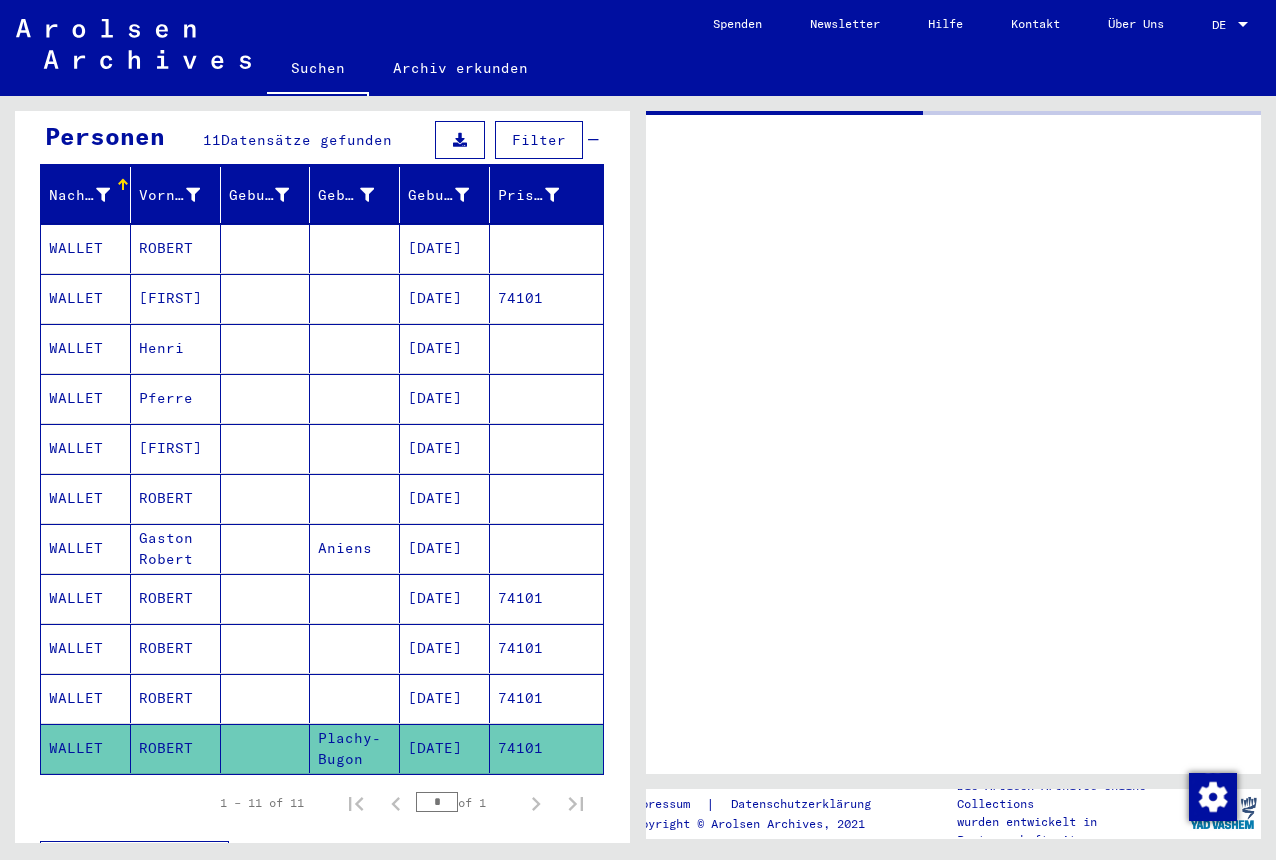 scroll, scrollTop: 0, scrollLeft: 0, axis: both 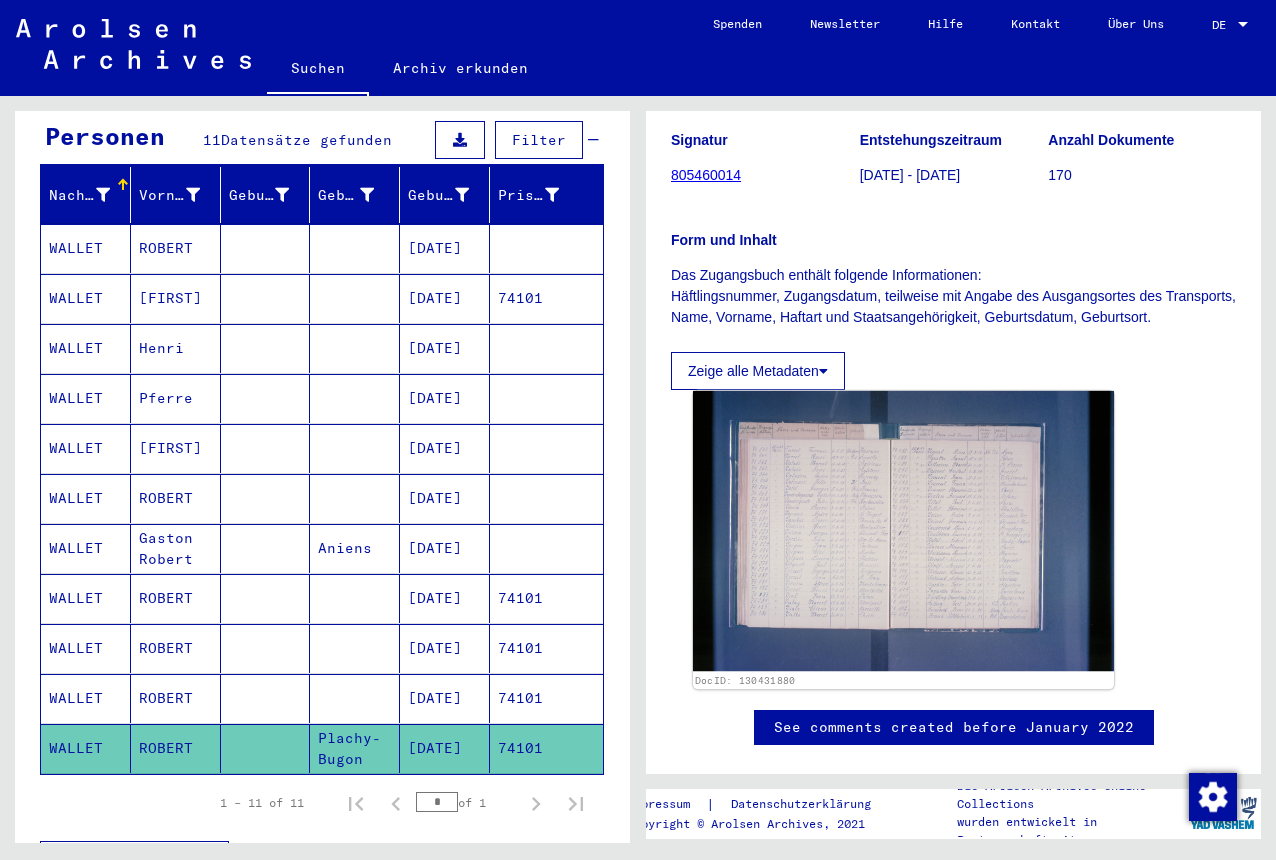 click 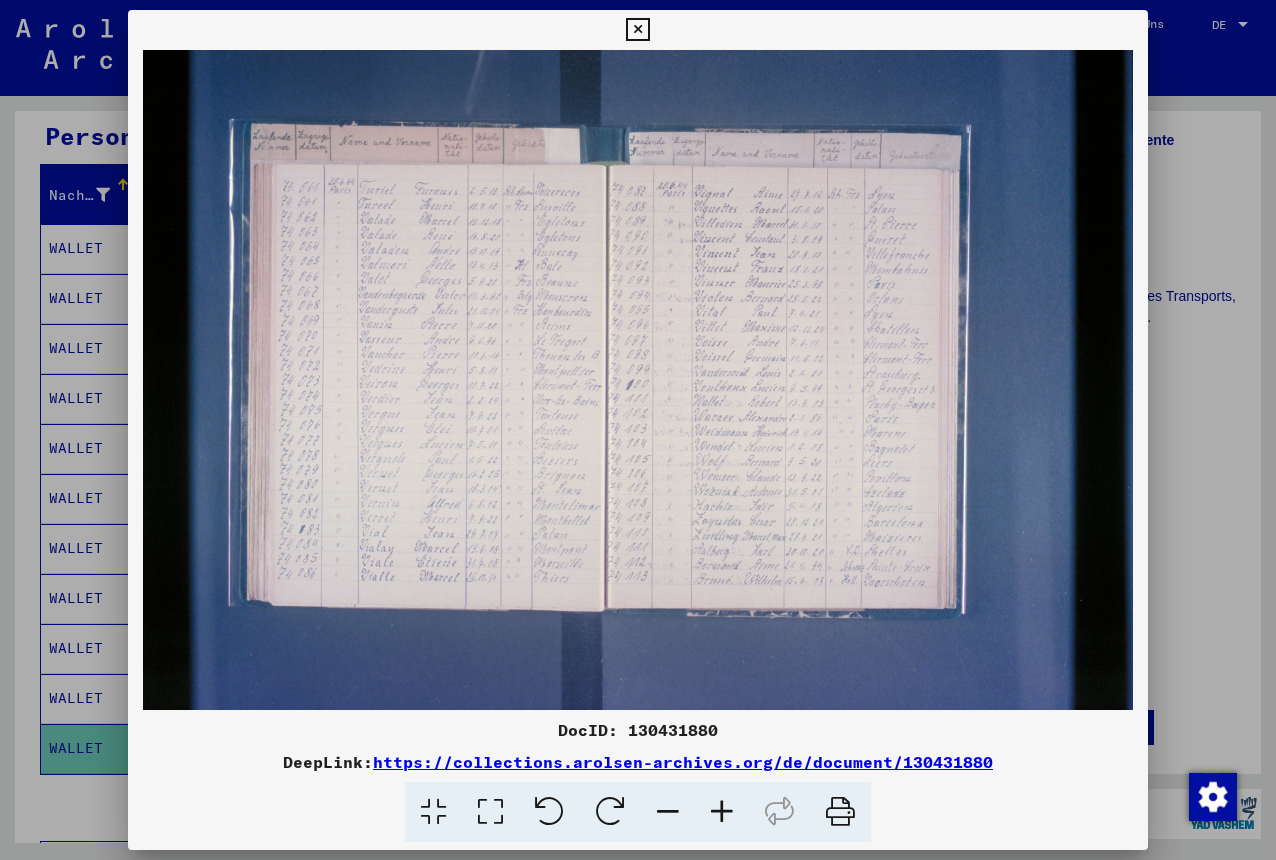 click at bounding box center (722, 812) 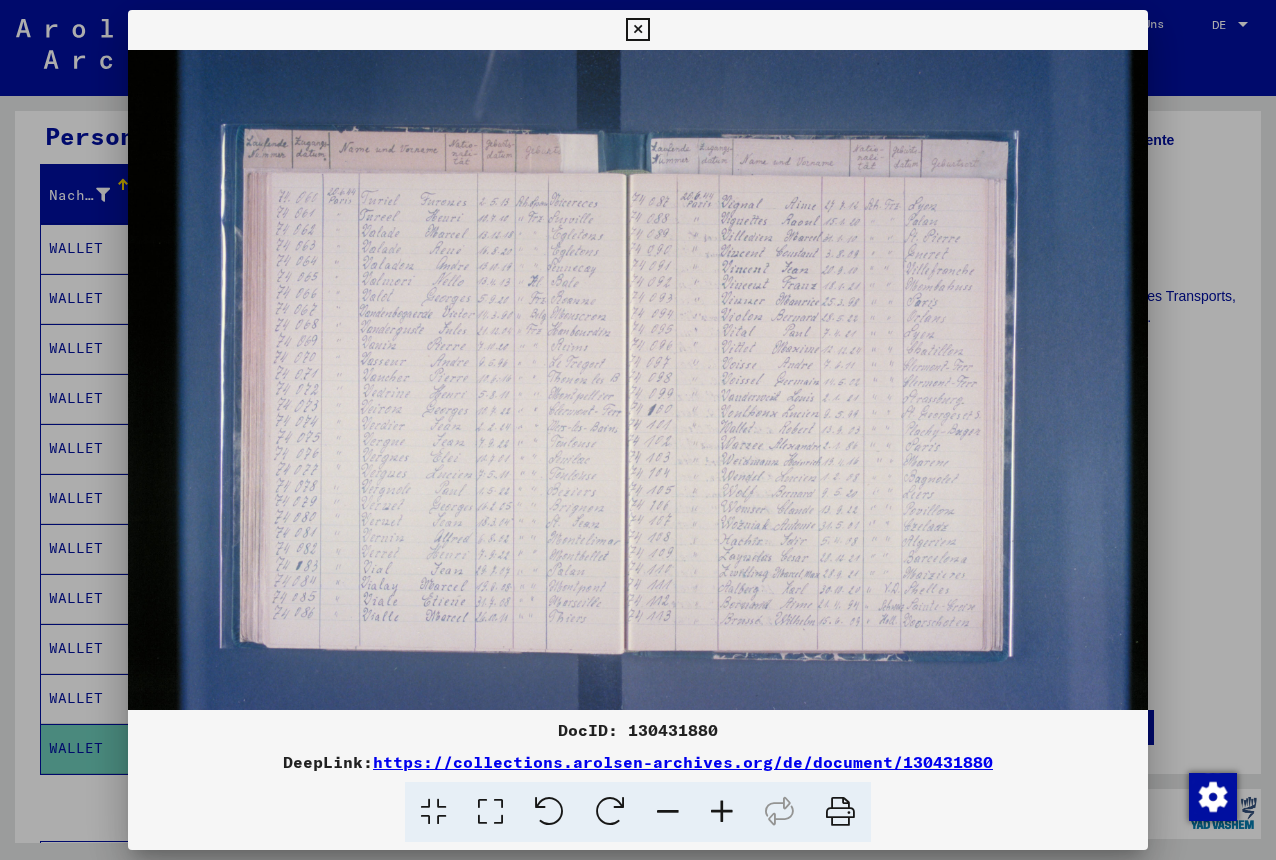 click at bounding box center [722, 812] 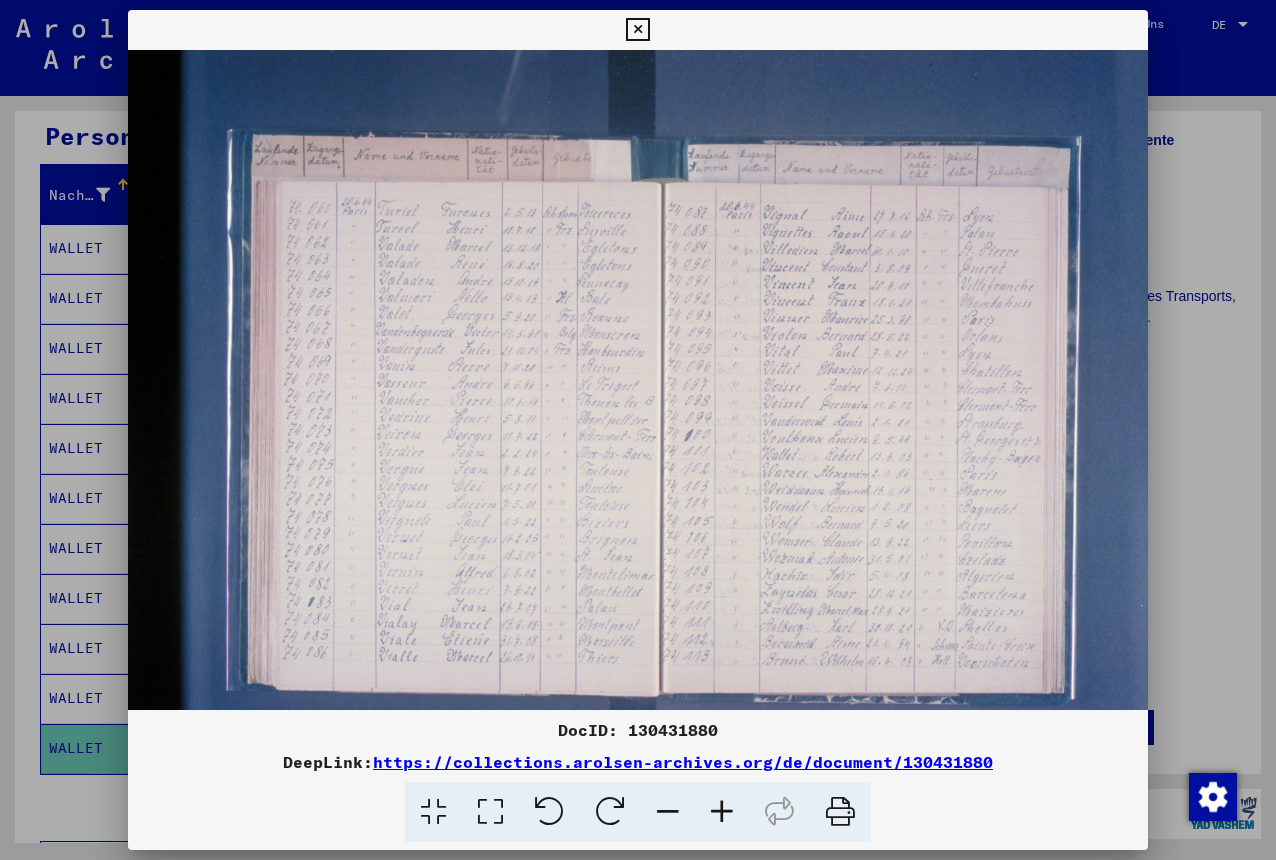 click at bounding box center (722, 812) 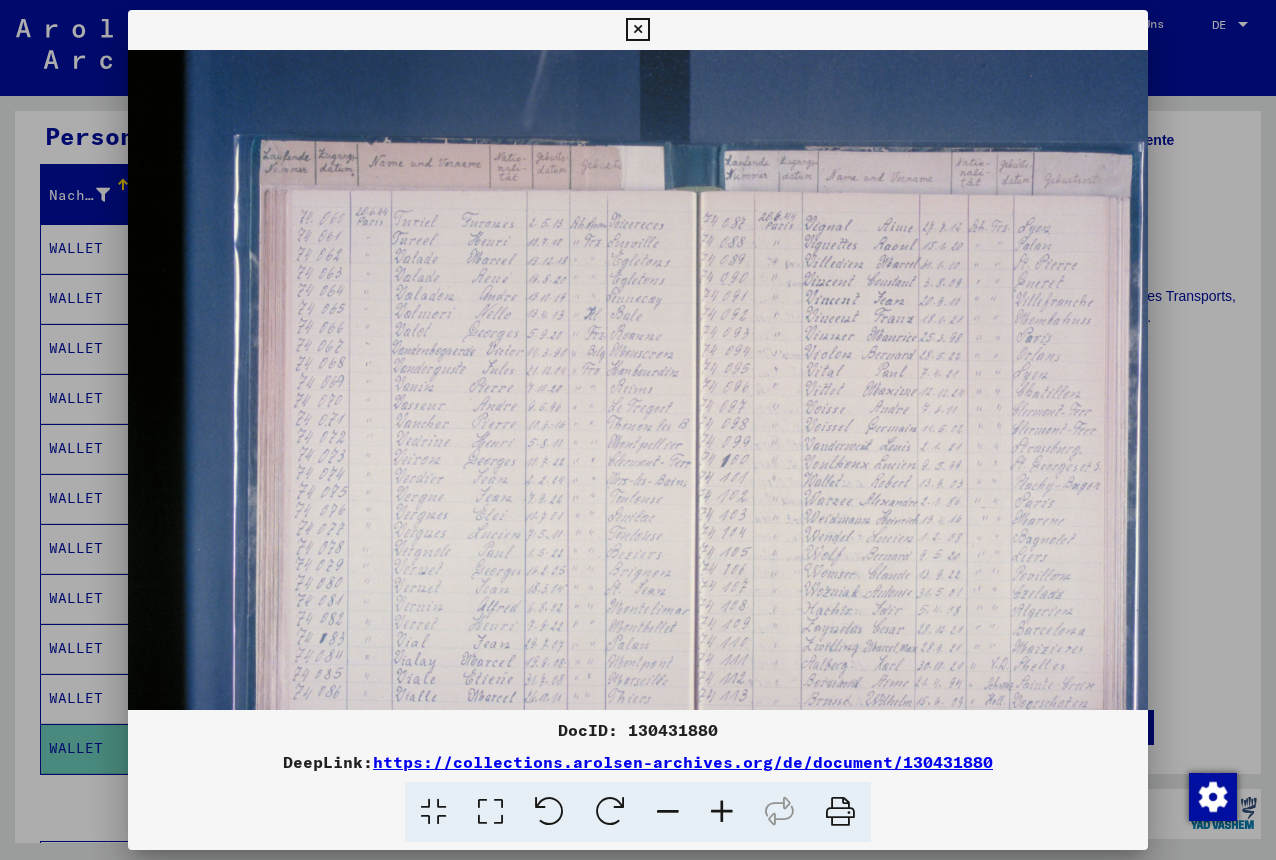click at bounding box center [722, 812] 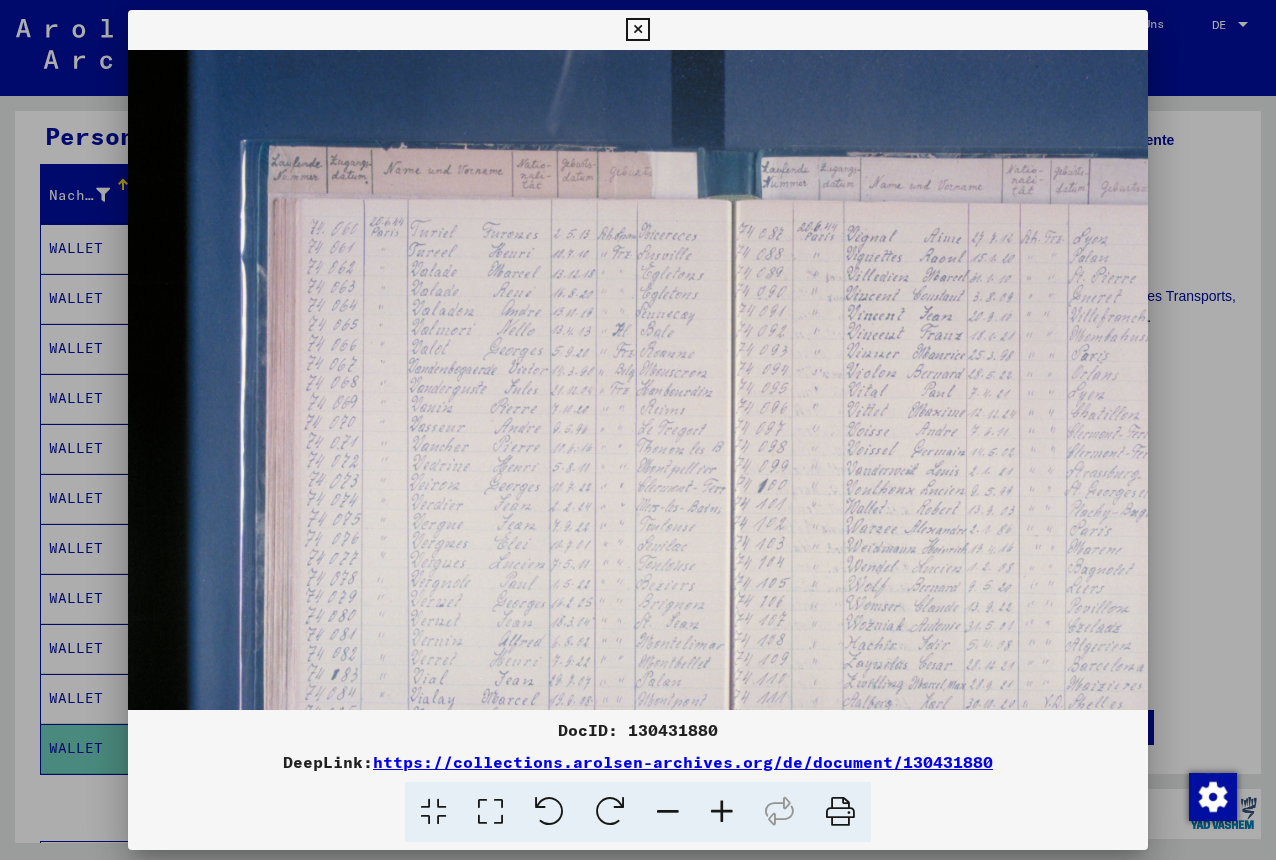 scroll, scrollTop: 15, scrollLeft: 107, axis: both 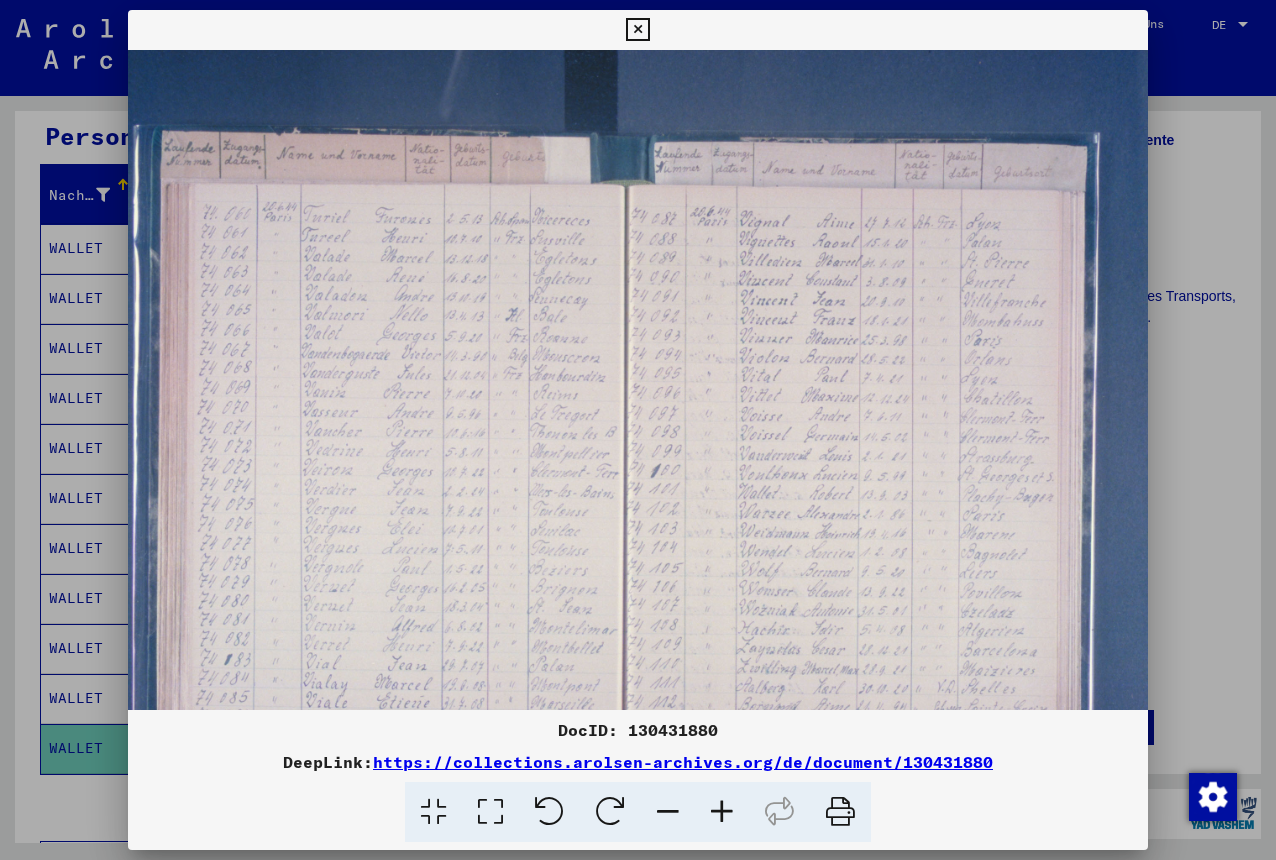drag, startPoint x: 866, startPoint y: 577, endPoint x: 759, endPoint y: 562, distance: 108.04629 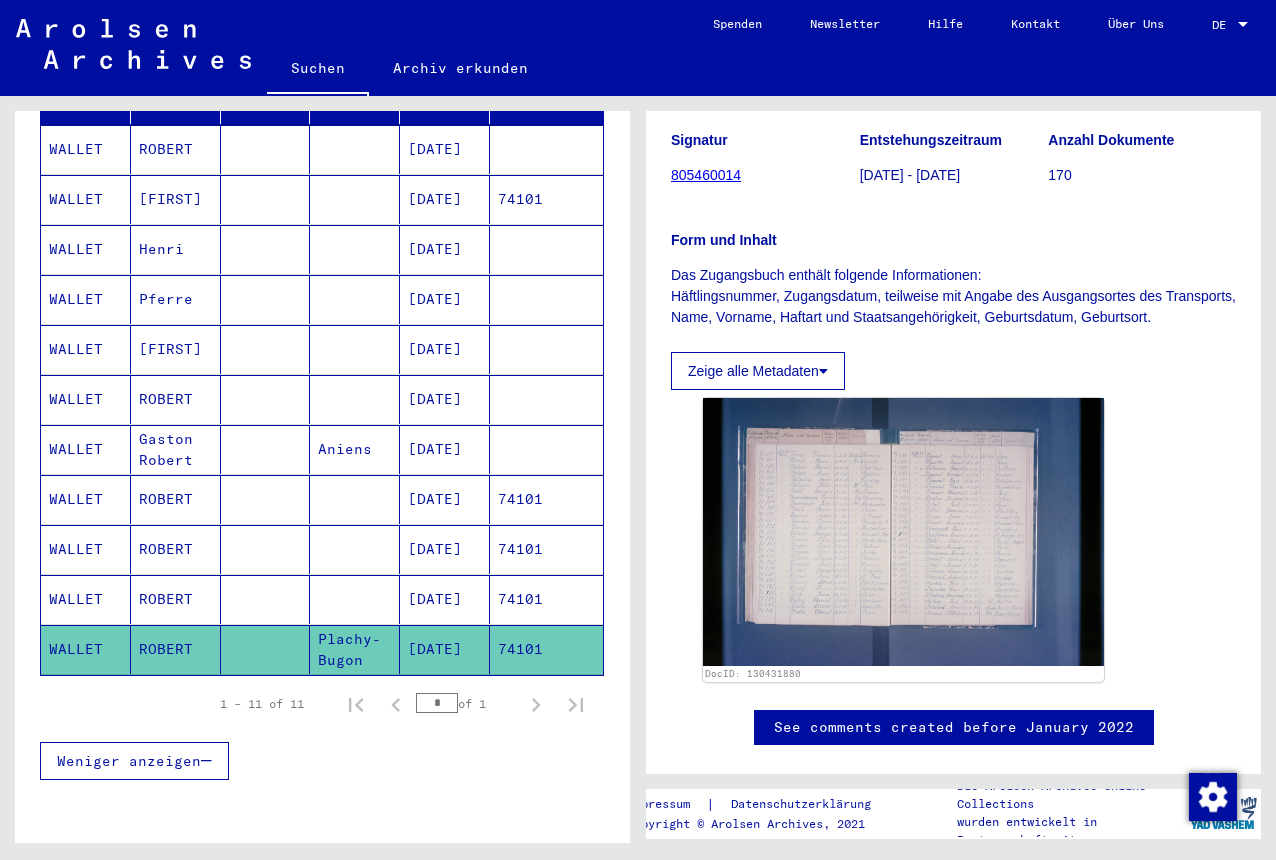 scroll, scrollTop: 300, scrollLeft: 0, axis: vertical 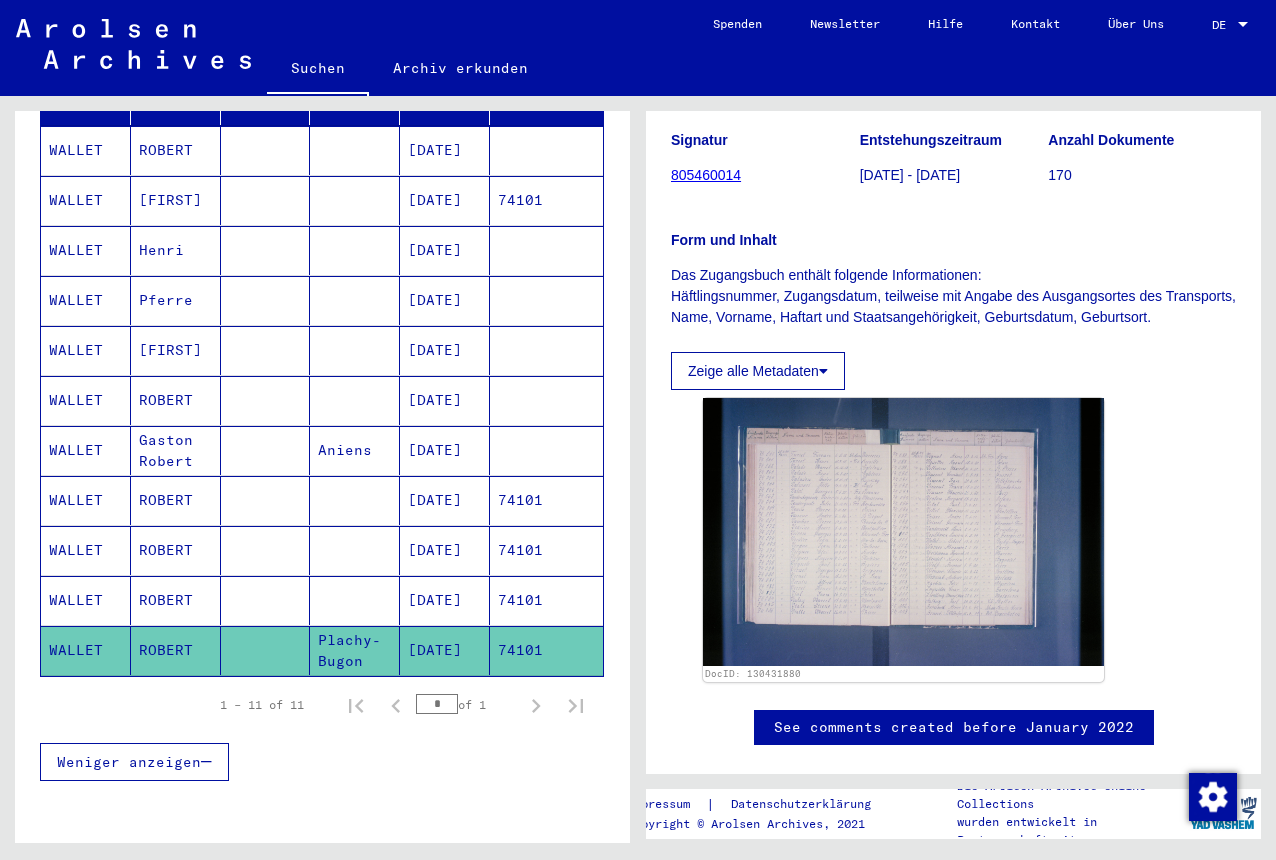 click on "[DATE]" at bounding box center (445, 450) 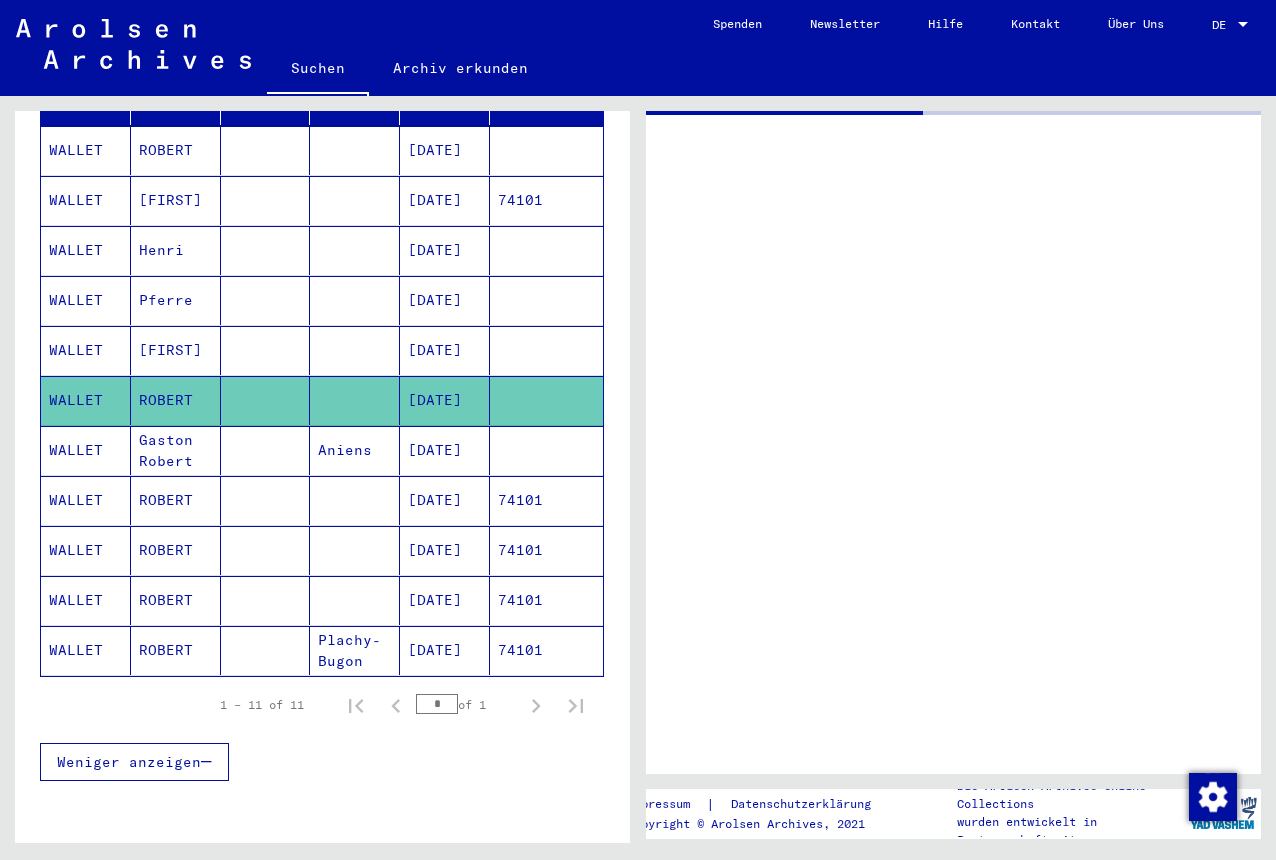 scroll, scrollTop: 0, scrollLeft: 0, axis: both 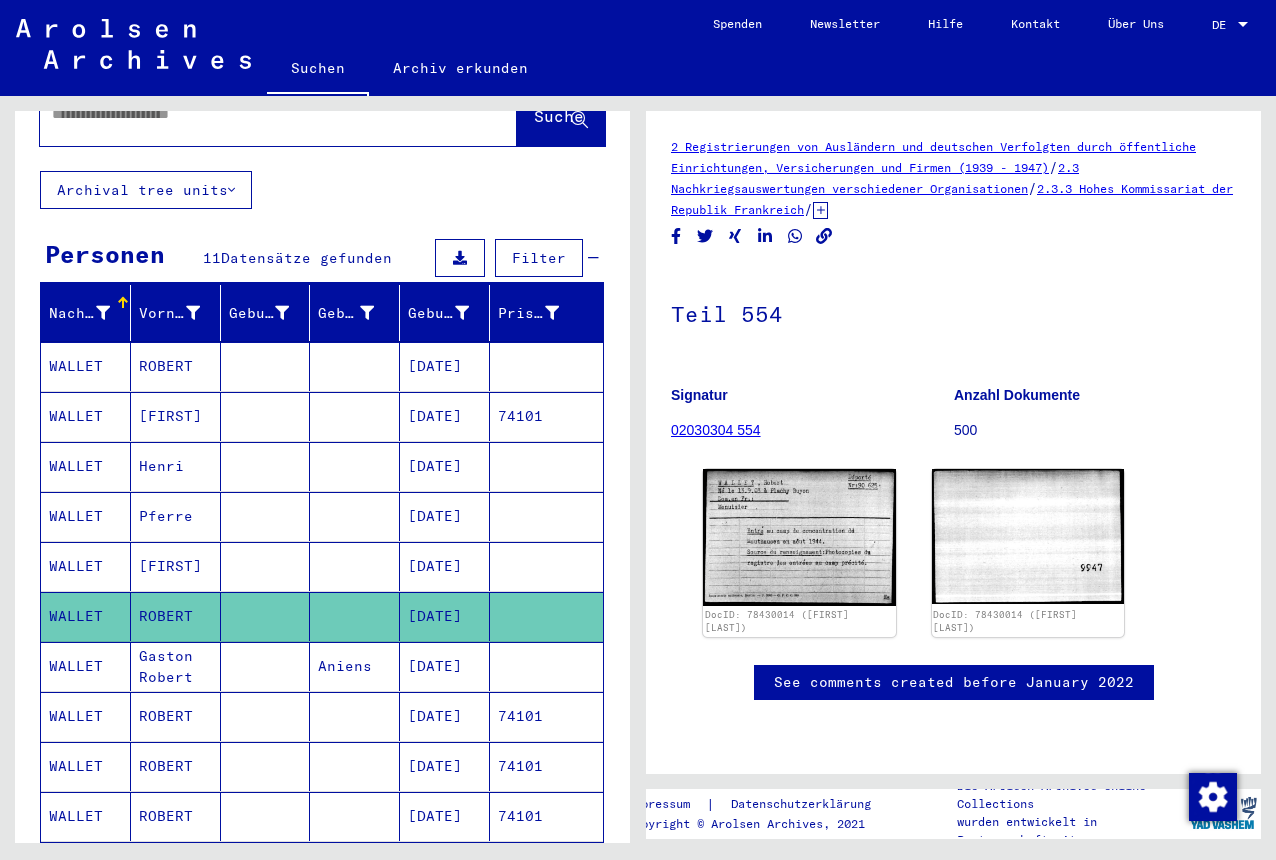 click on "[DATE]" at bounding box center (445, 466) 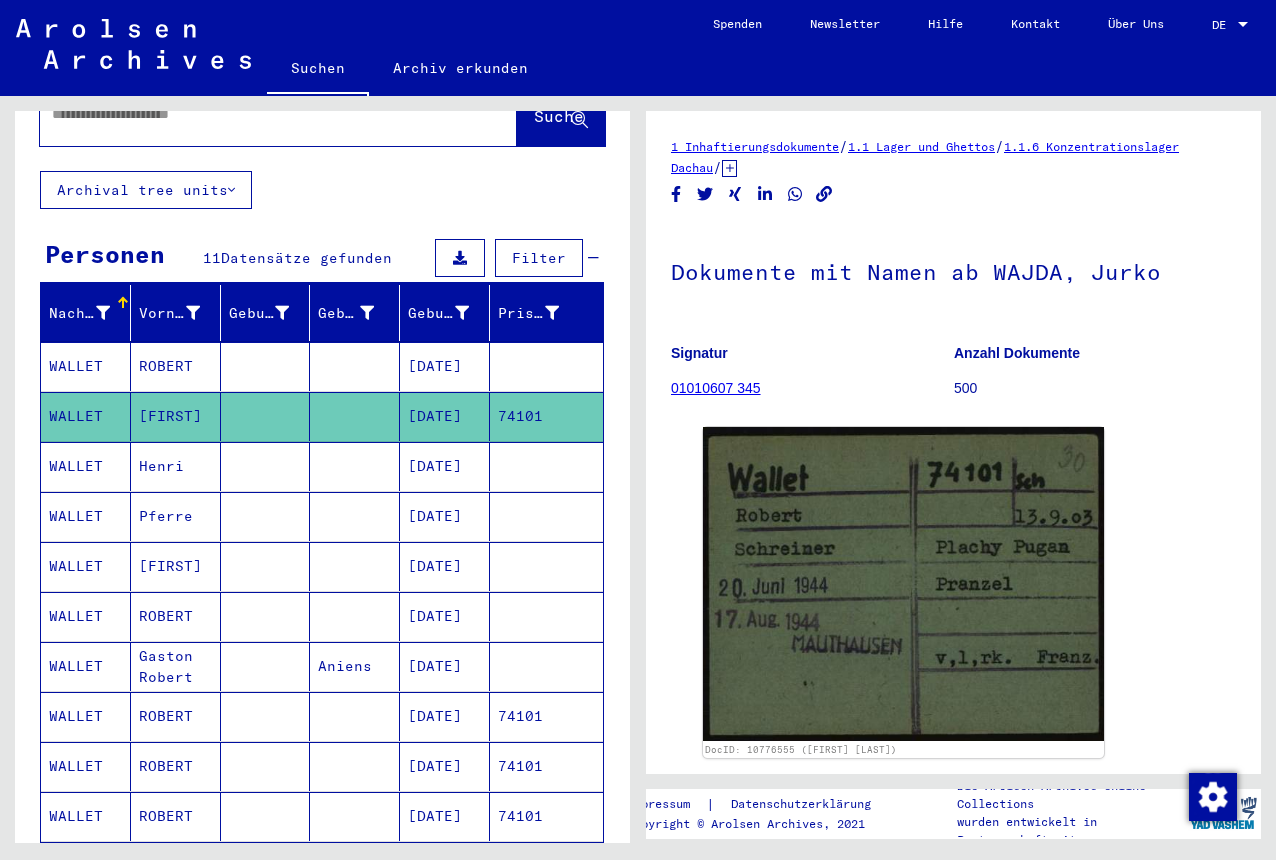 click on "[DATE]" at bounding box center (445, 416) 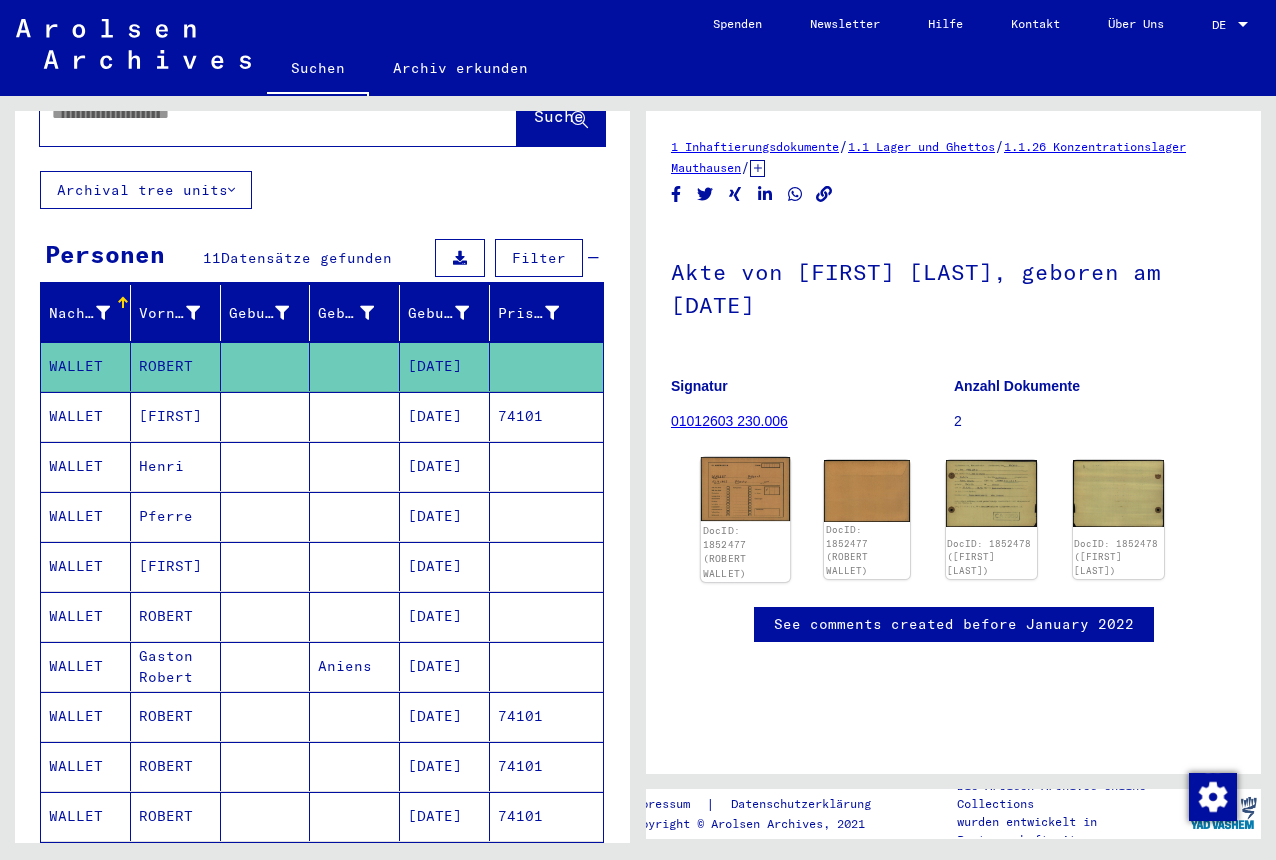 click 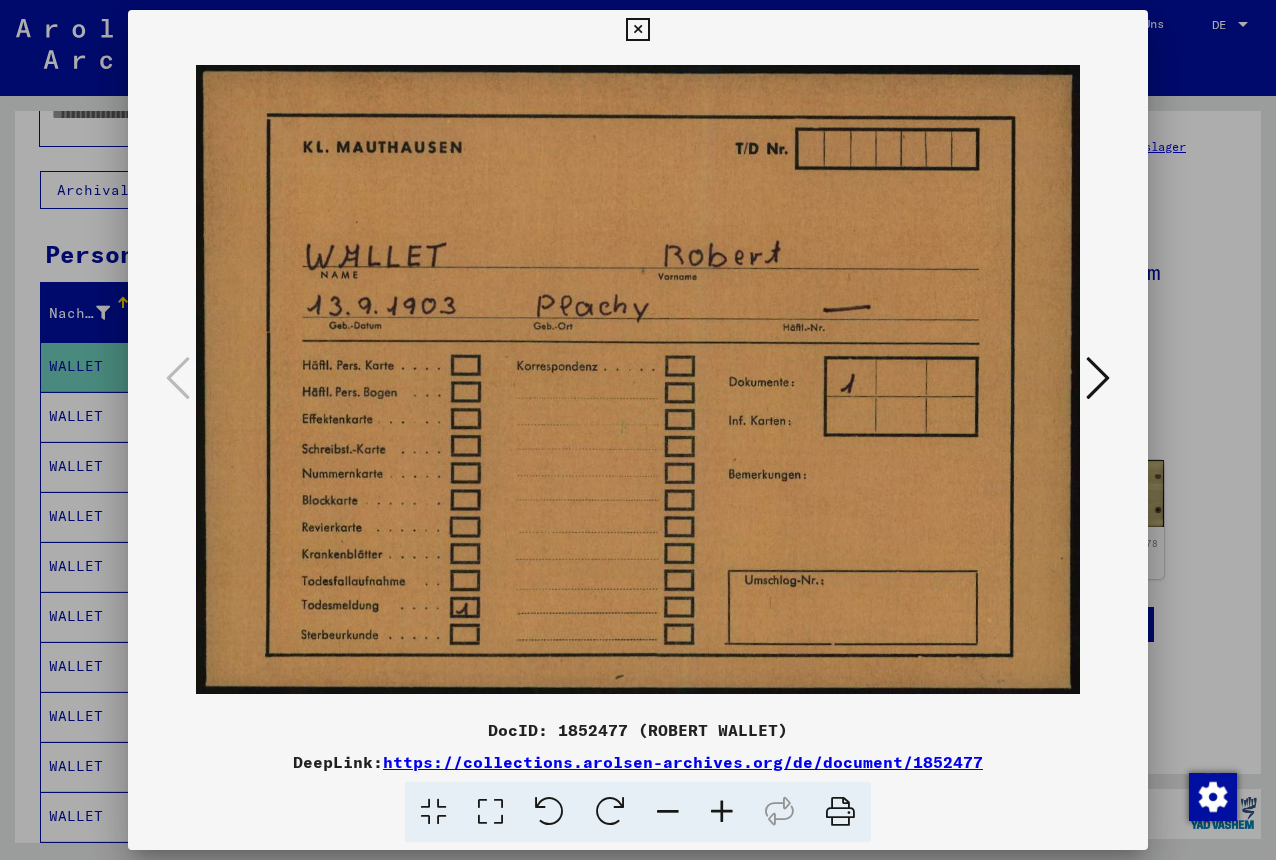 click at bounding box center (1098, 378) 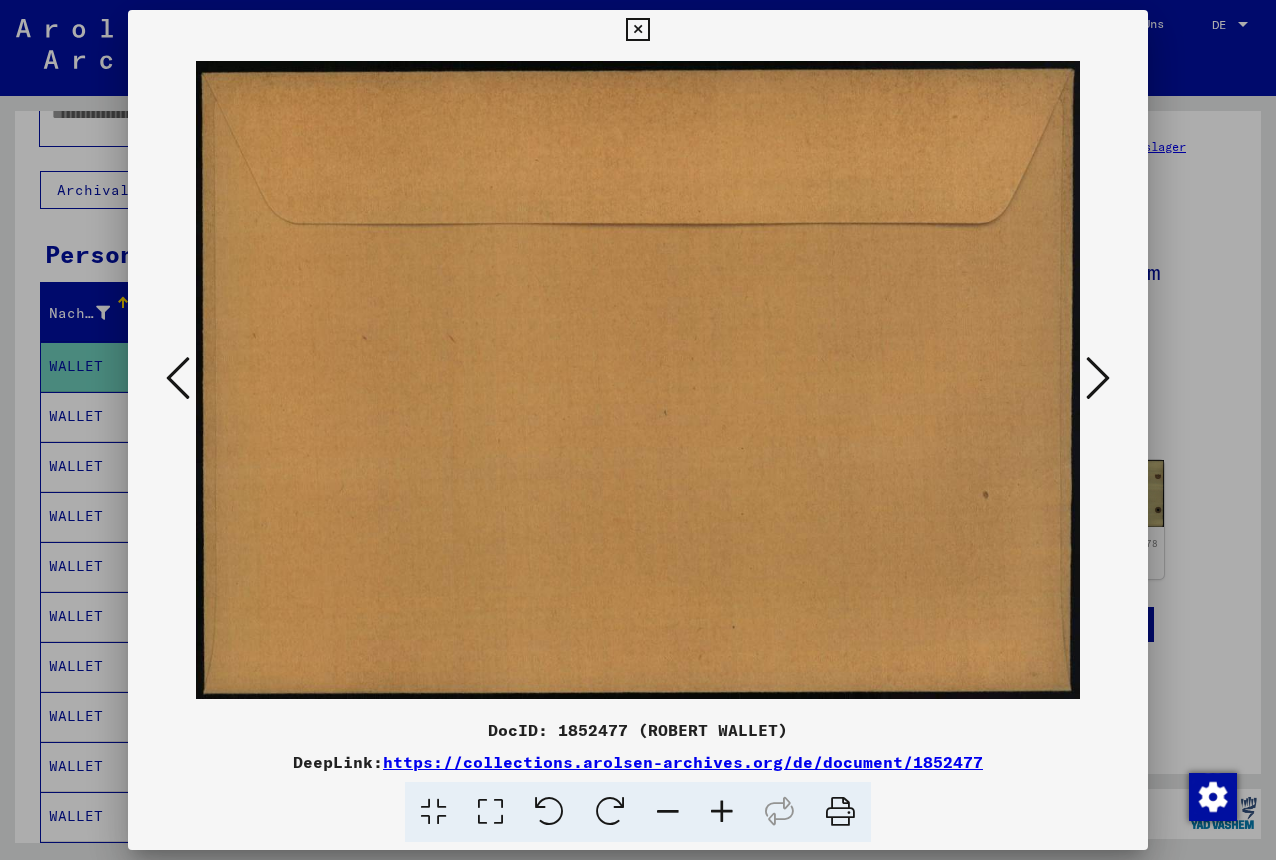 click at bounding box center (1098, 378) 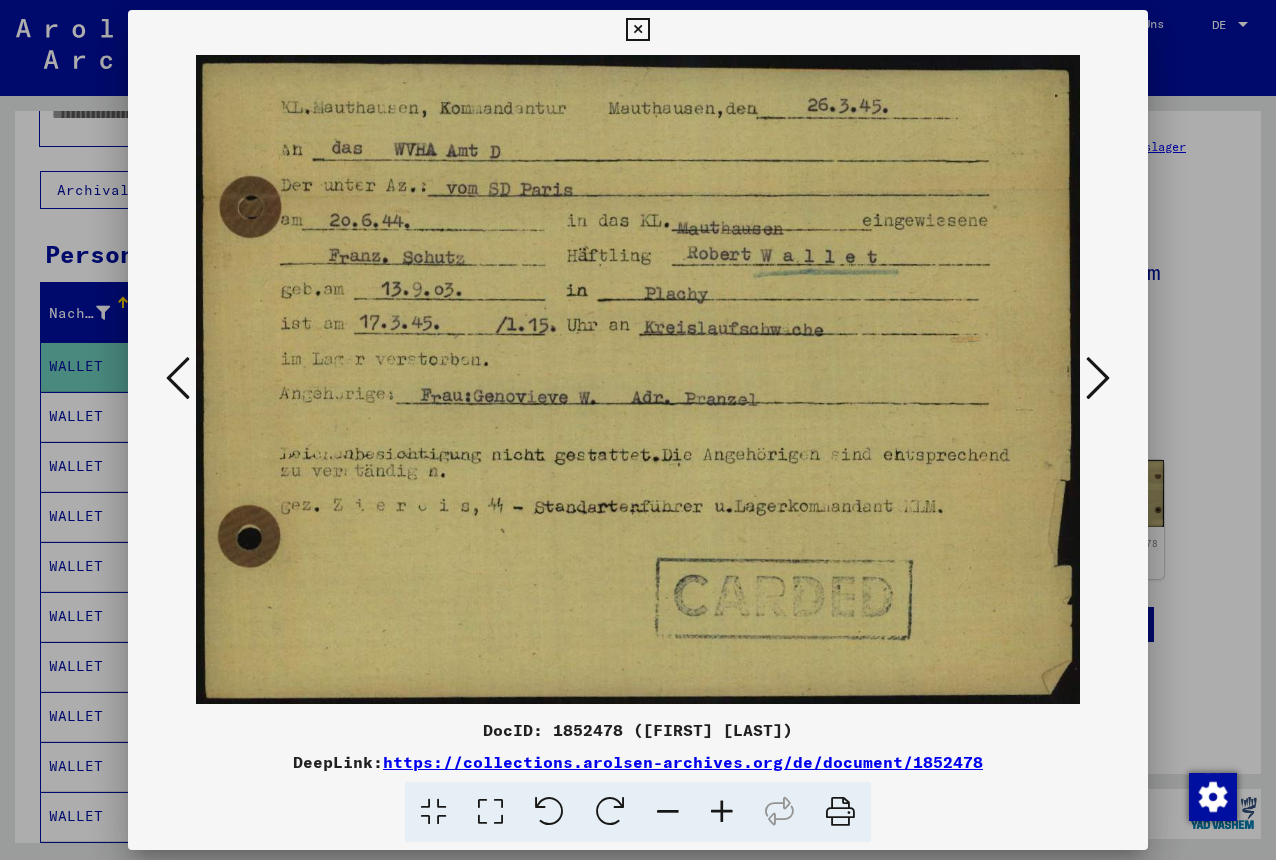 click at bounding box center [637, 30] 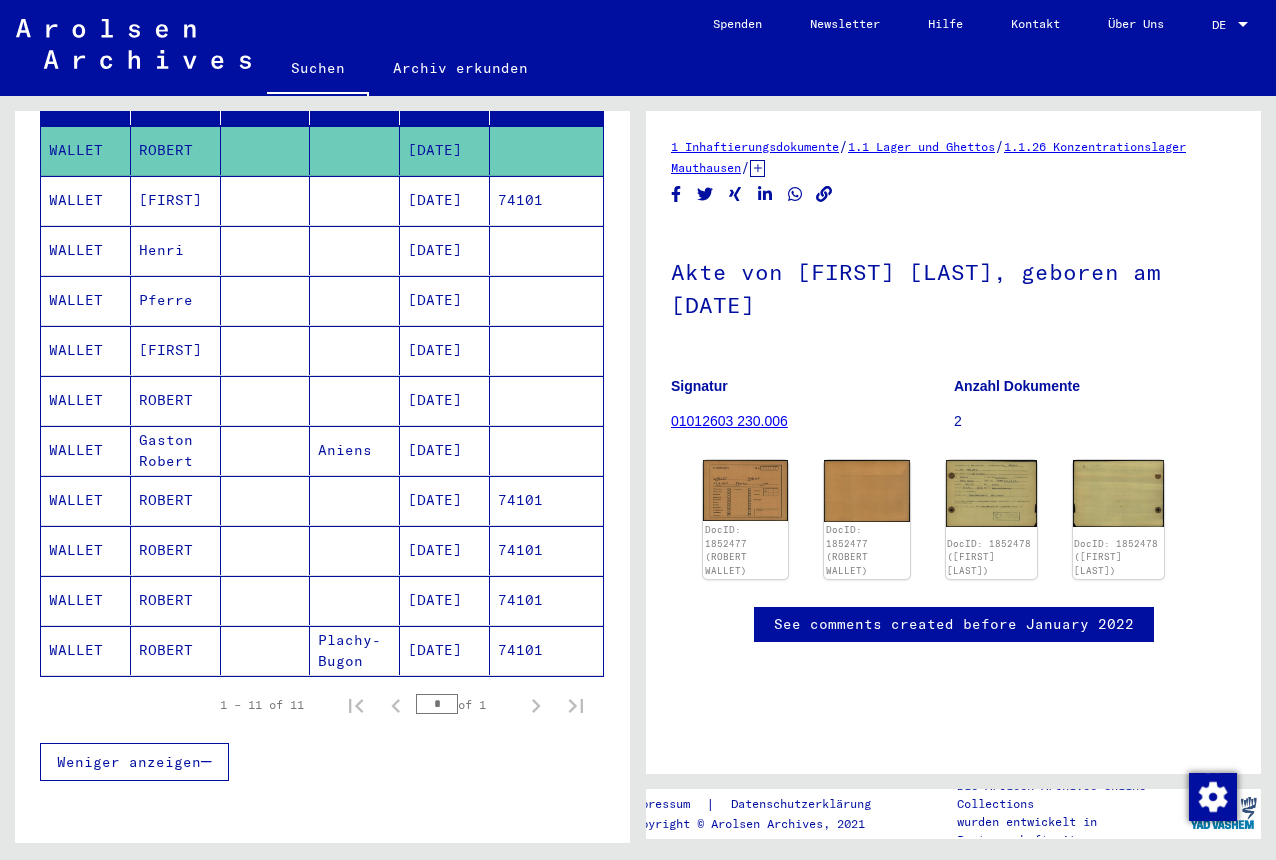scroll, scrollTop: 516, scrollLeft: 0, axis: vertical 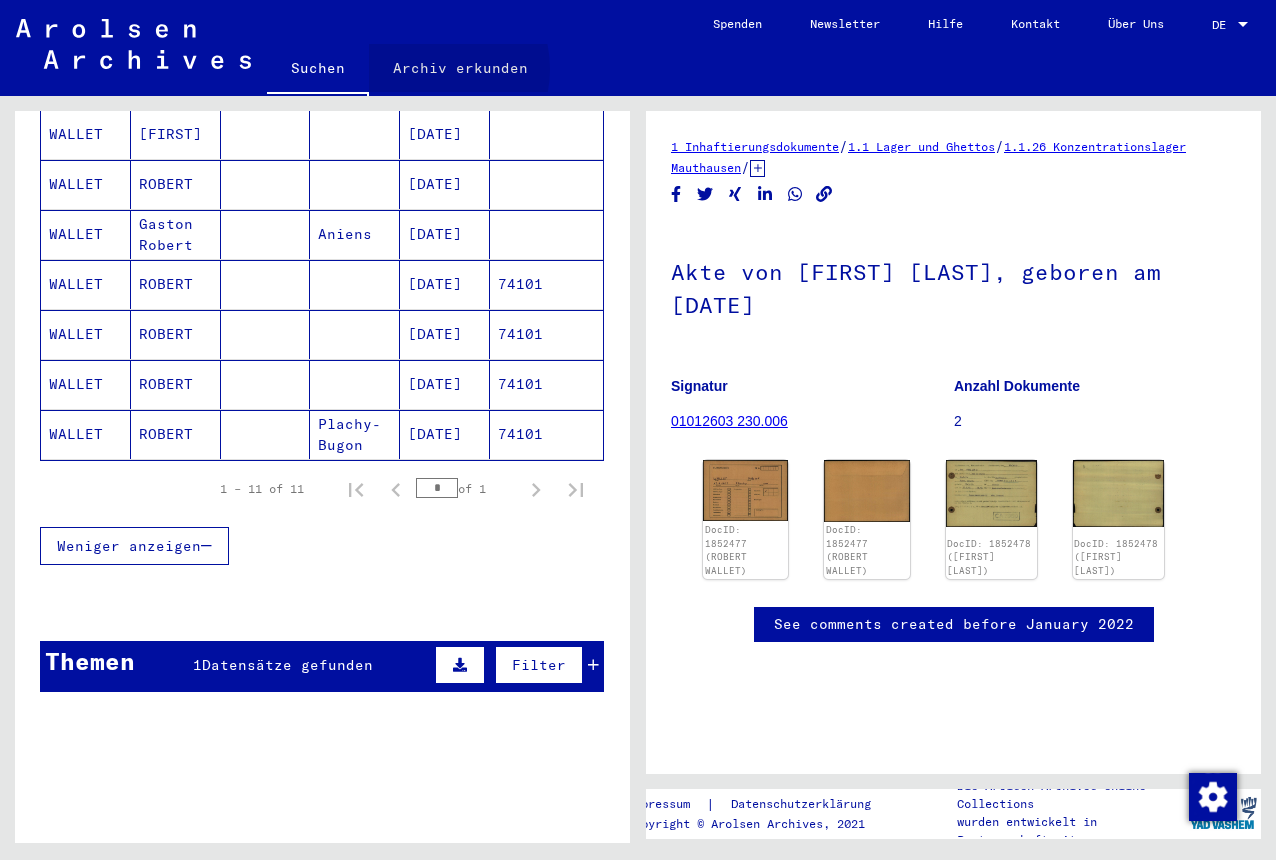 click on "Archiv erkunden" 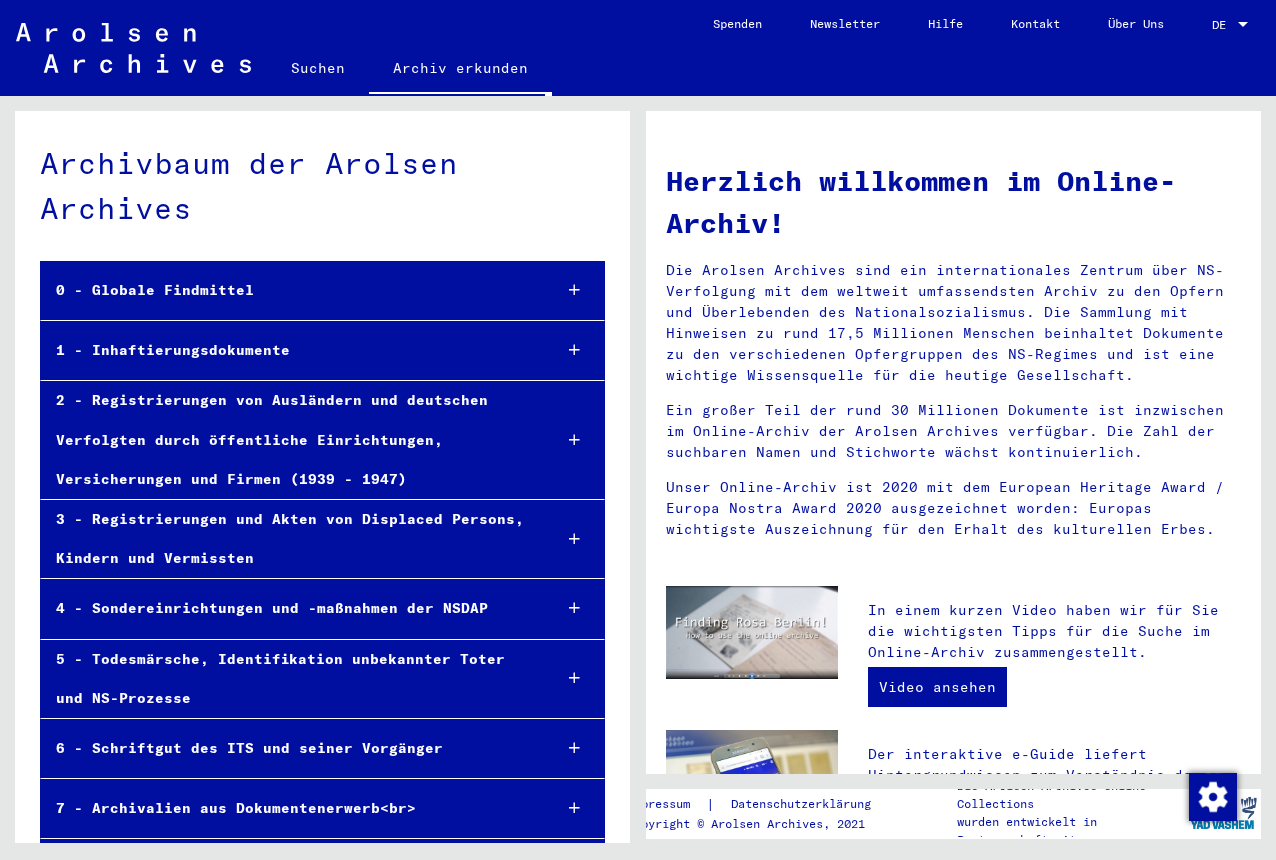 click on "2 - Registrierungen von Ausländern und deutschen Verfolgten durch öffentliche Einrichtungen, Versicherungen und Firmen (1939 - 1947)" at bounding box center (288, 440) 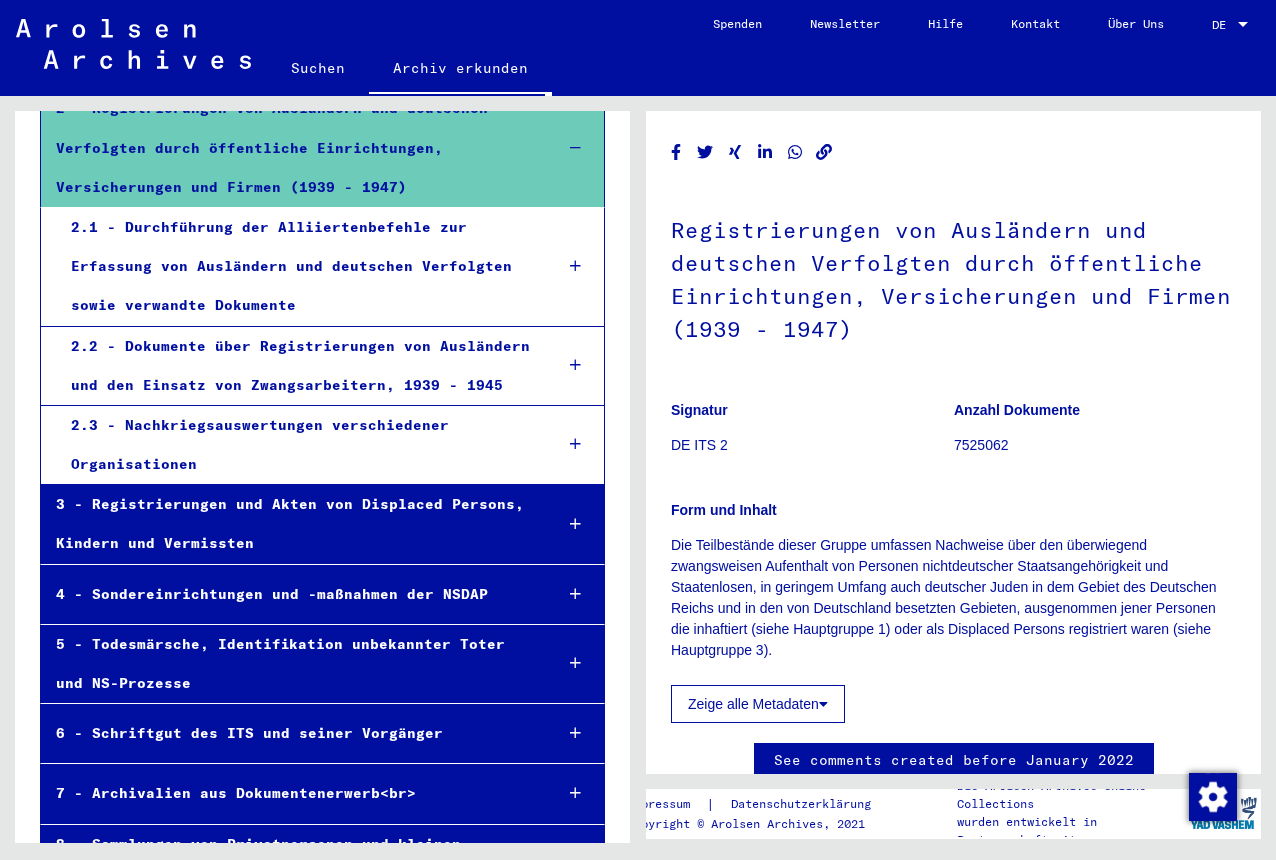 scroll, scrollTop: 364, scrollLeft: 0, axis: vertical 